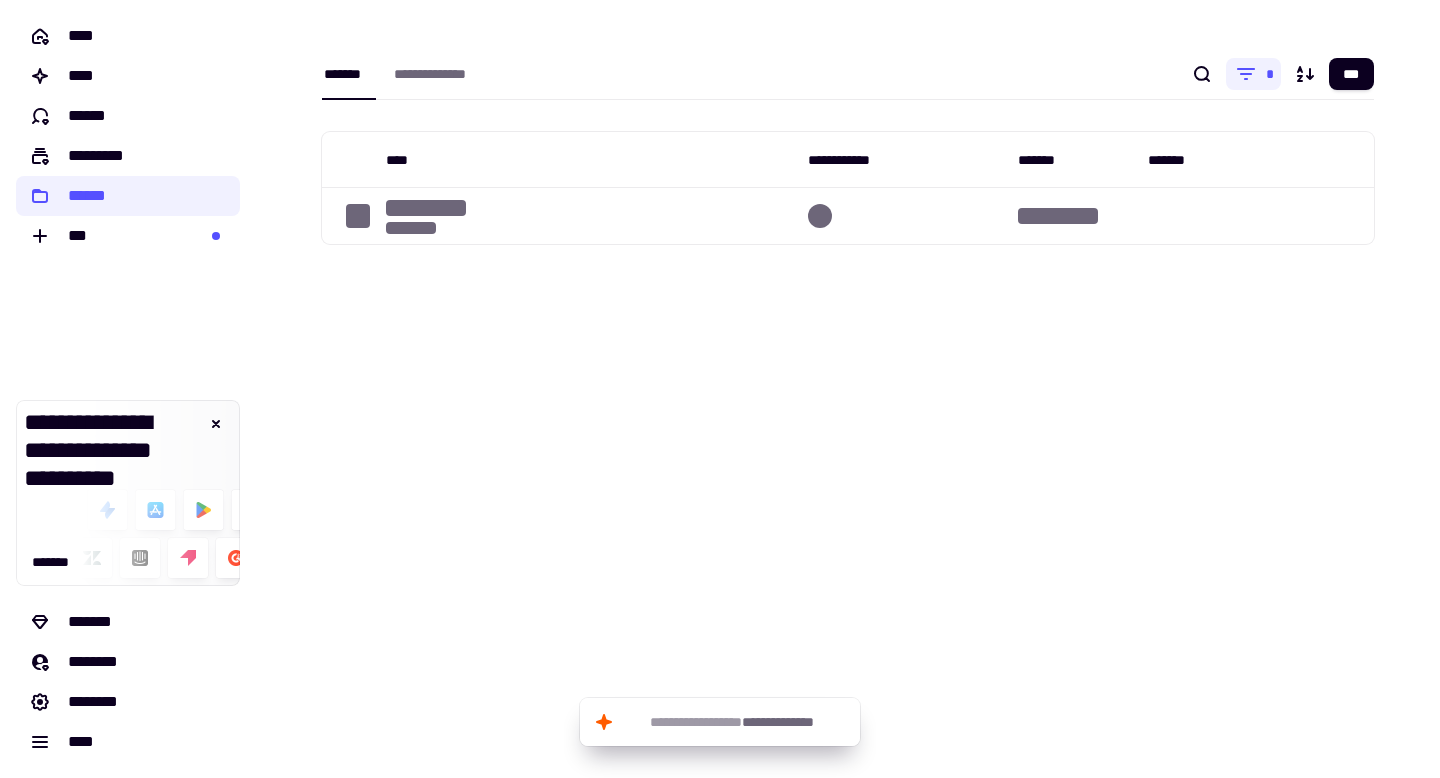 scroll, scrollTop: 0, scrollLeft: 0, axis: both 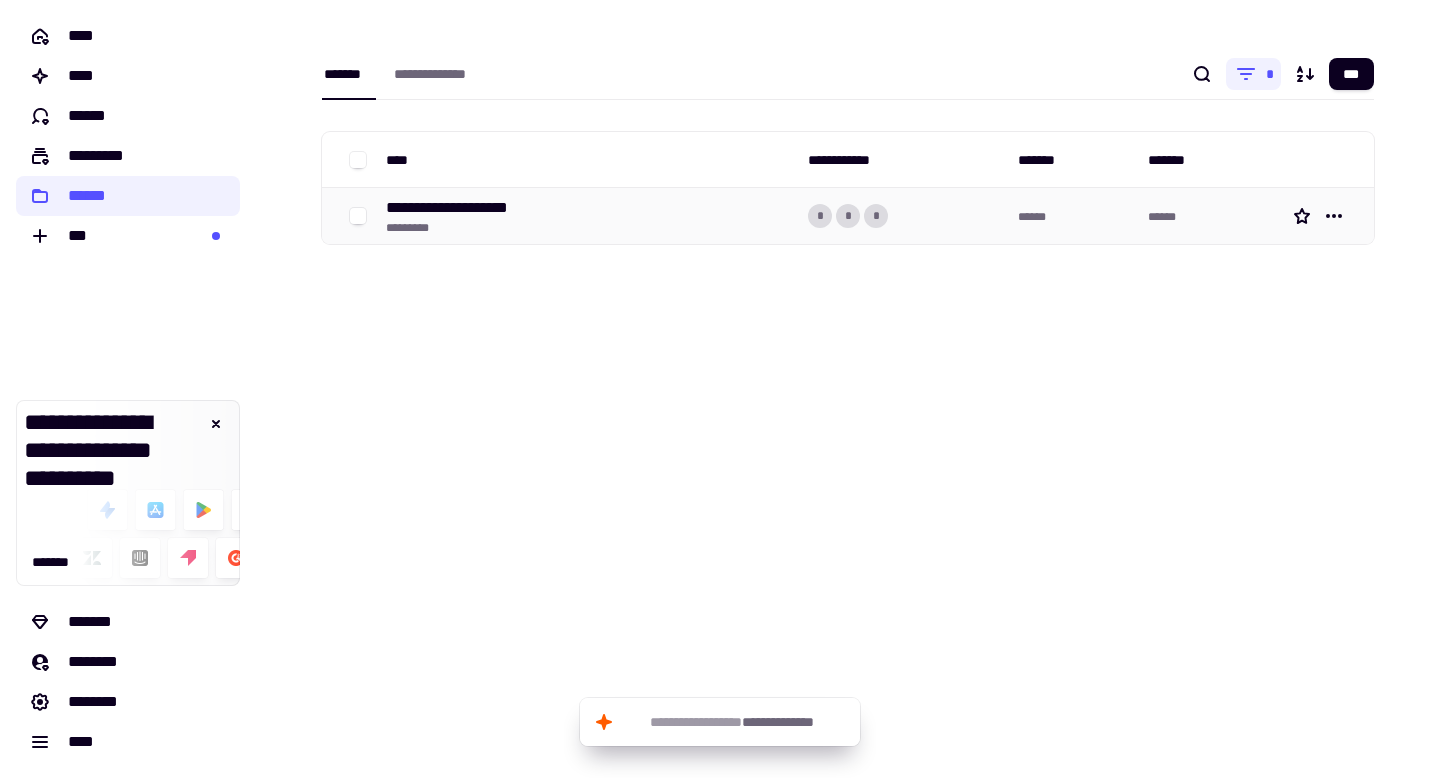 click on "**********" at bounding box center (464, 208) 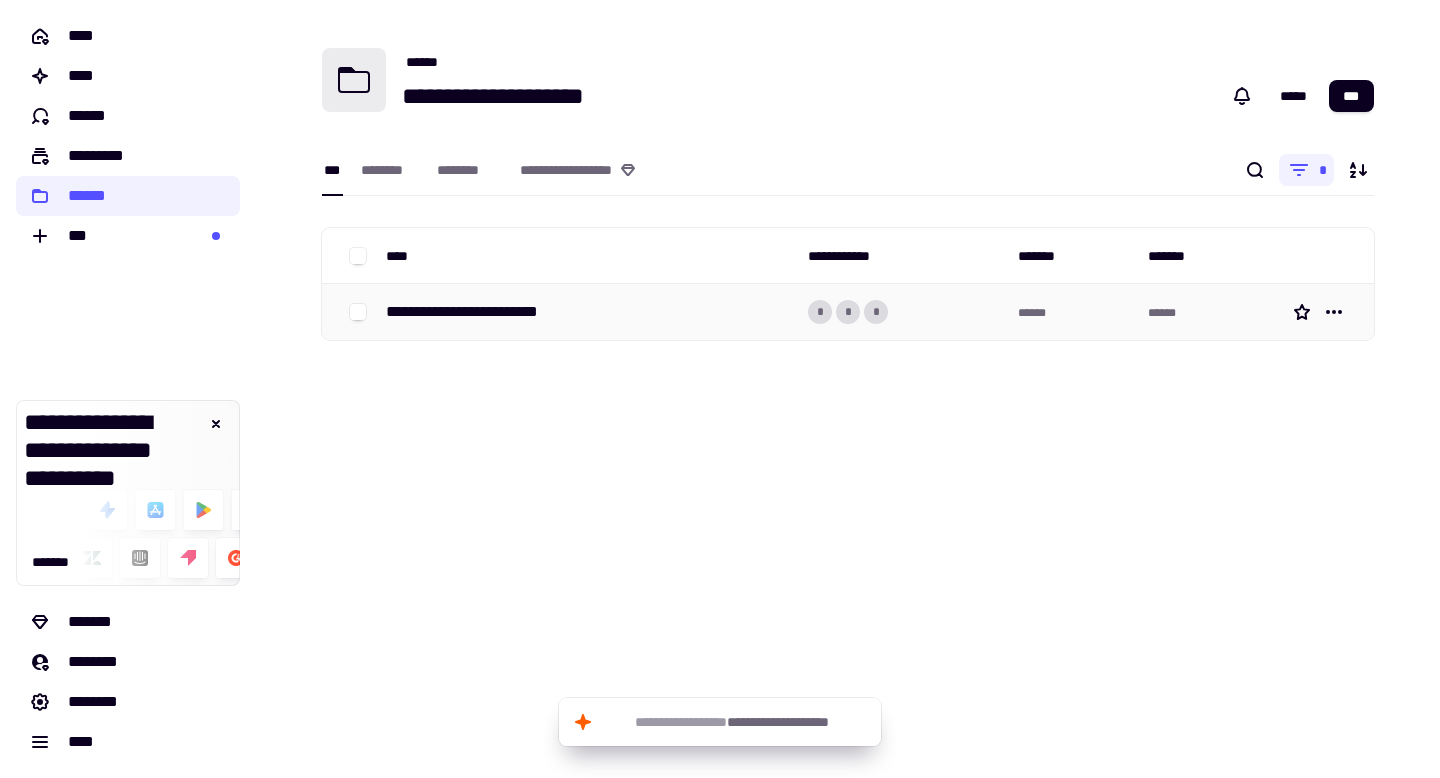 click on "**********" at bounding box center (486, 312) 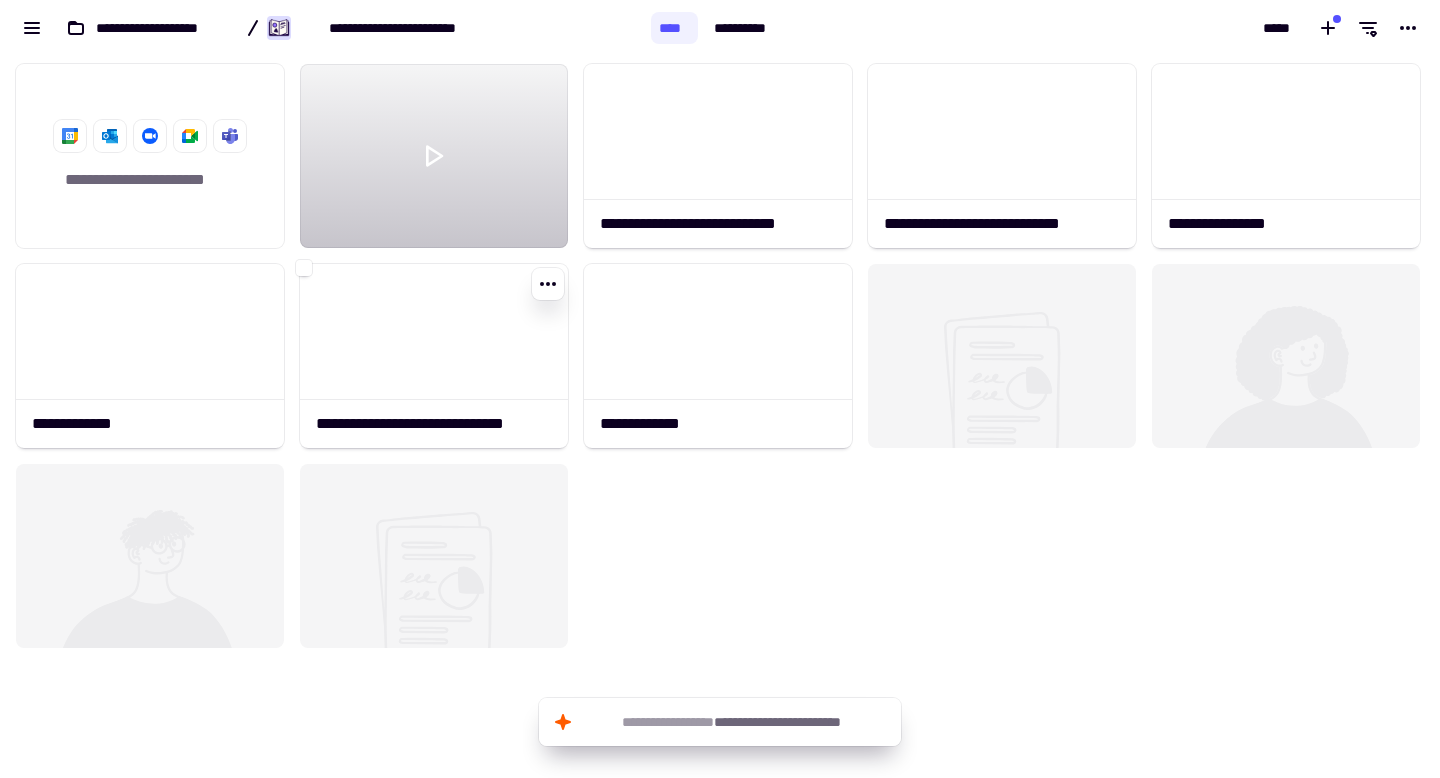scroll, scrollTop: 1, scrollLeft: 1, axis: both 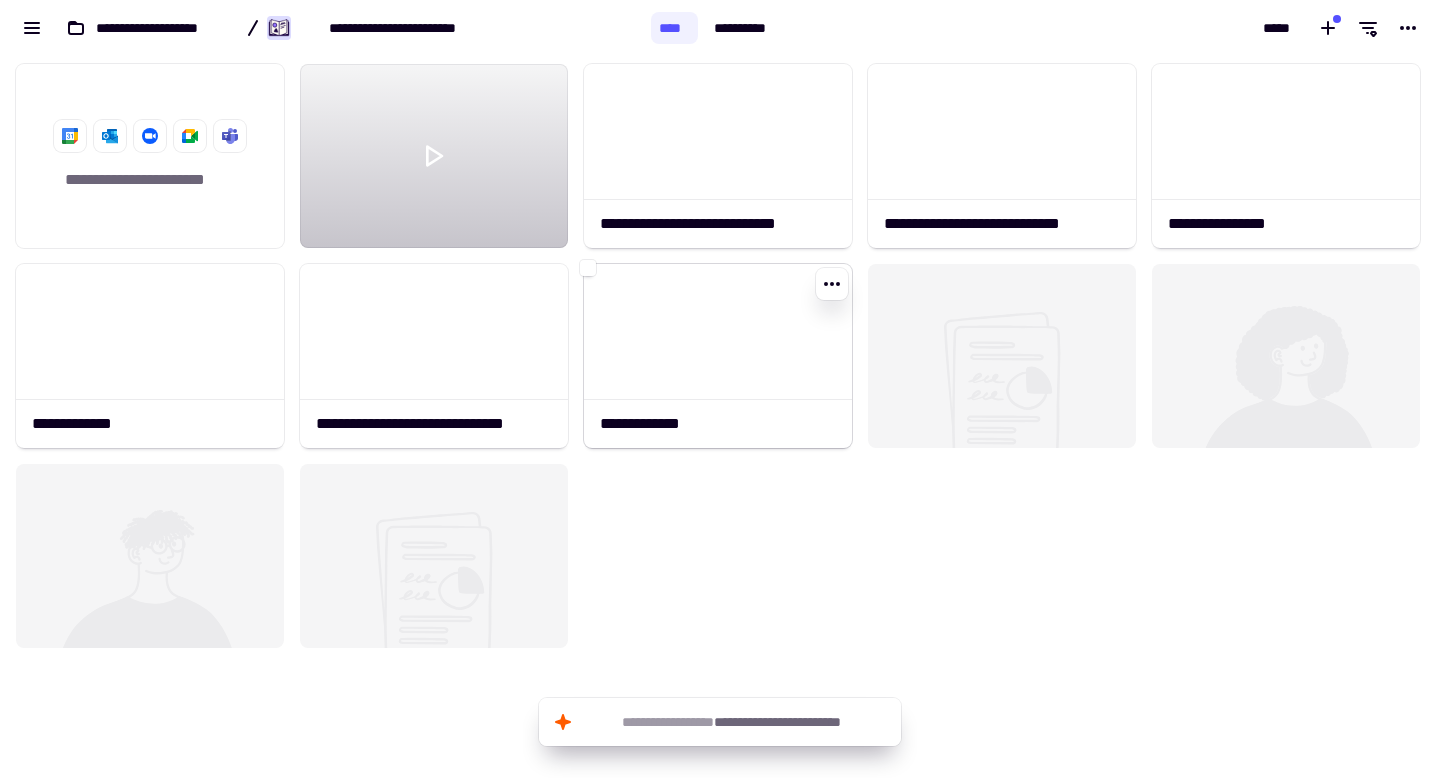 click 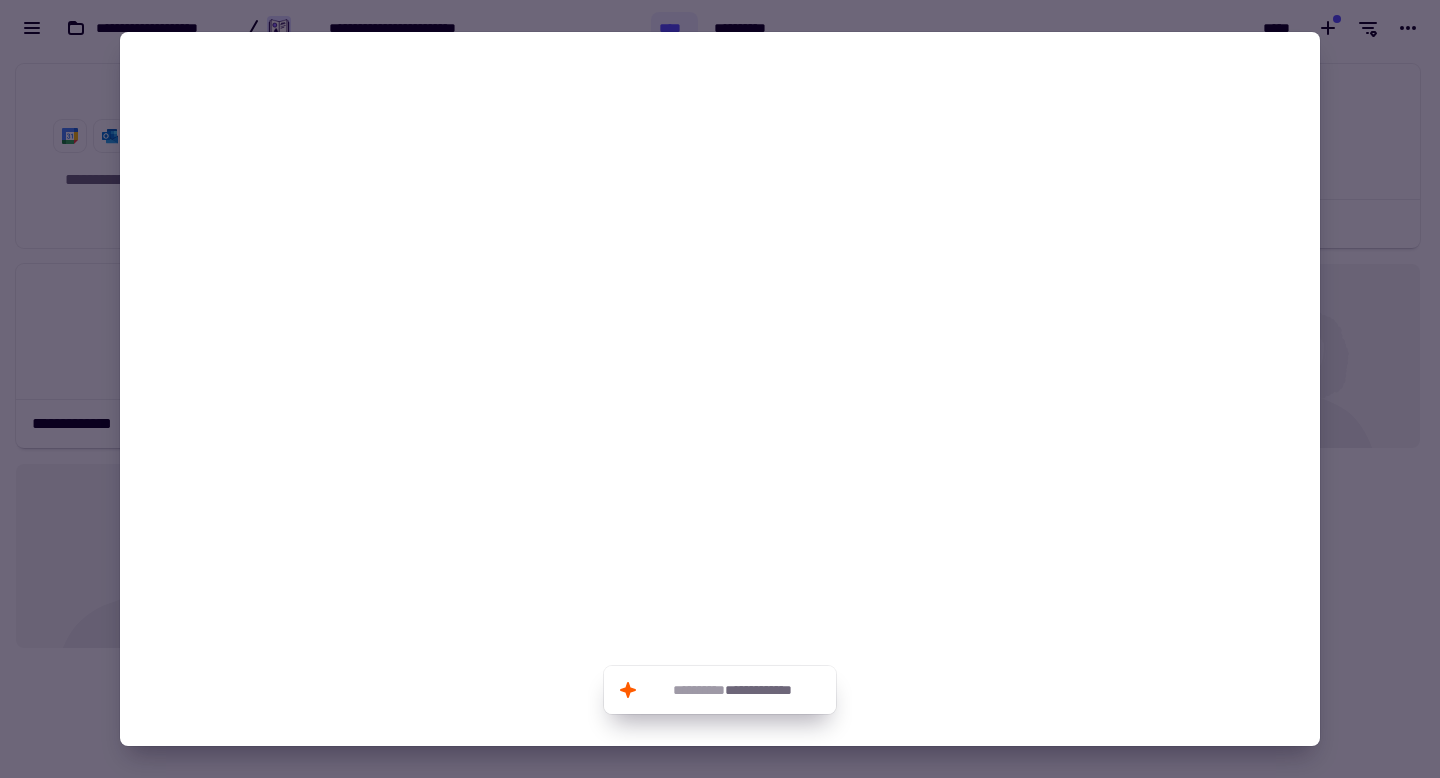 click 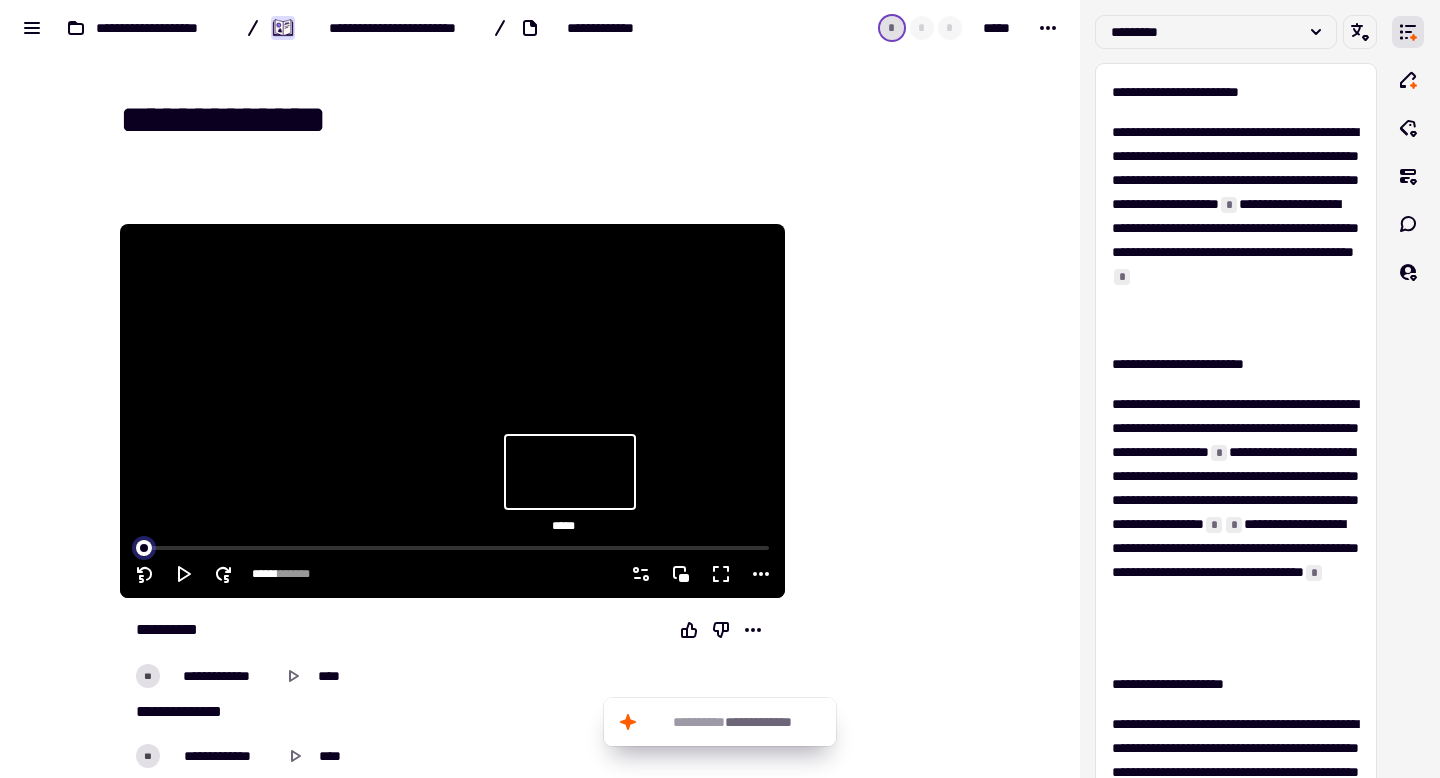 click at bounding box center (452, 546) 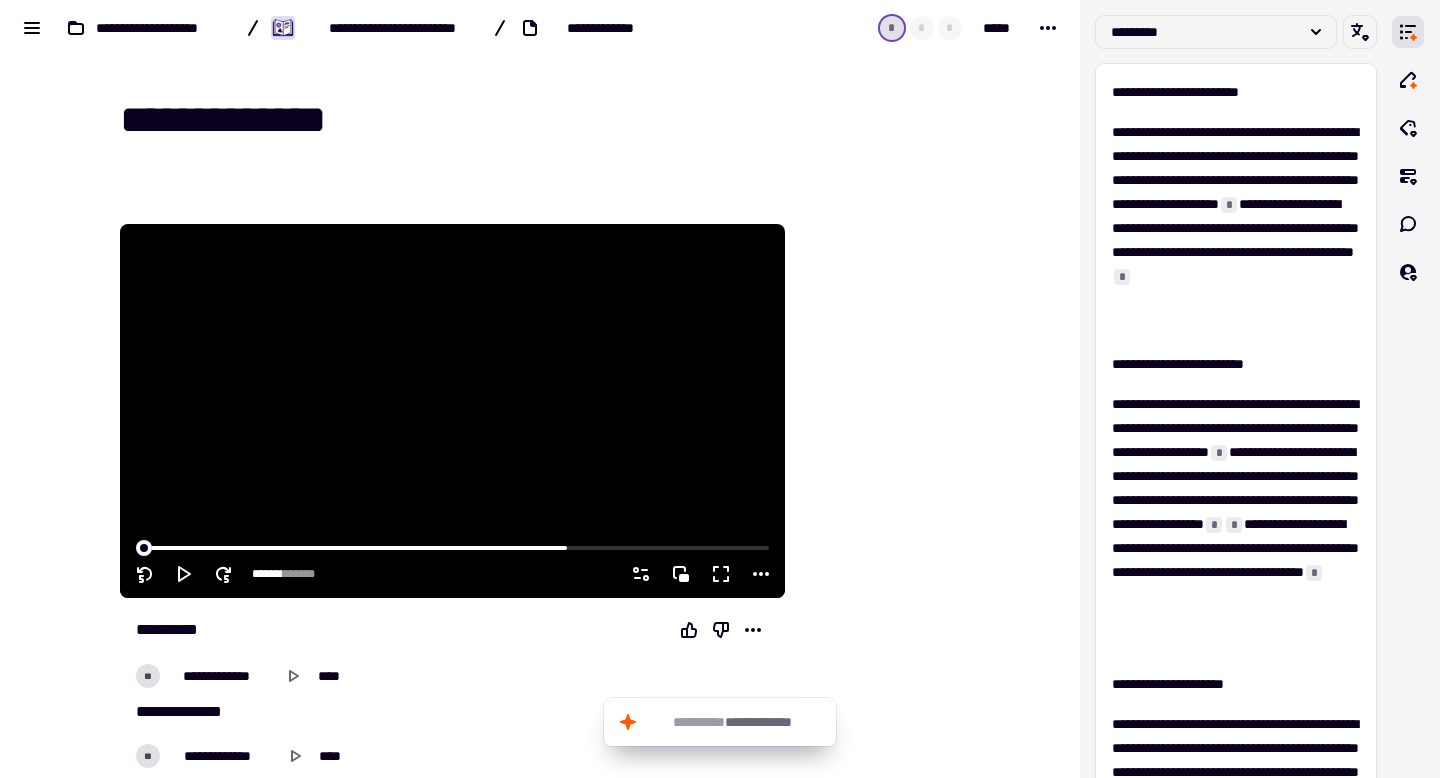 click at bounding box center (452, 546) 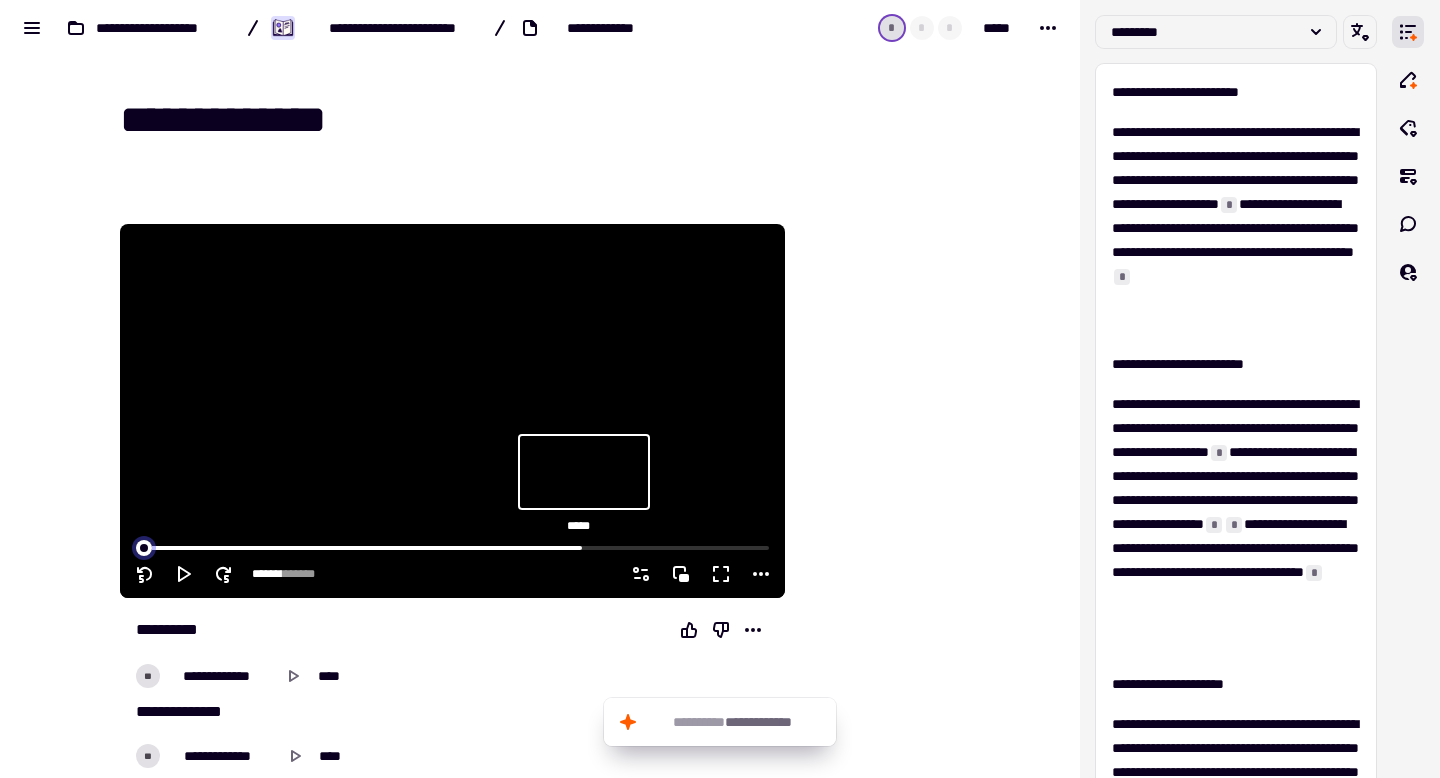 click at bounding box center [452, 546] 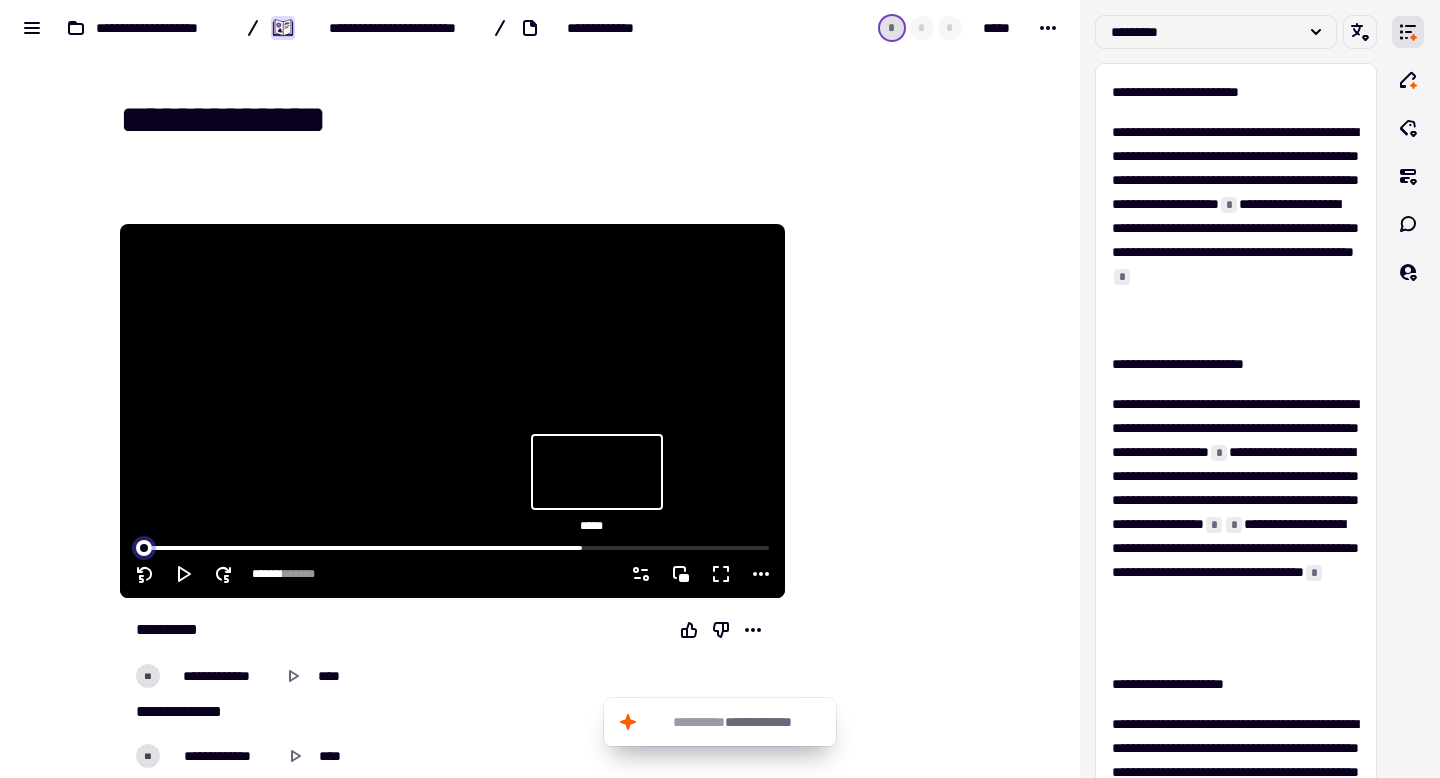 type on "*******" 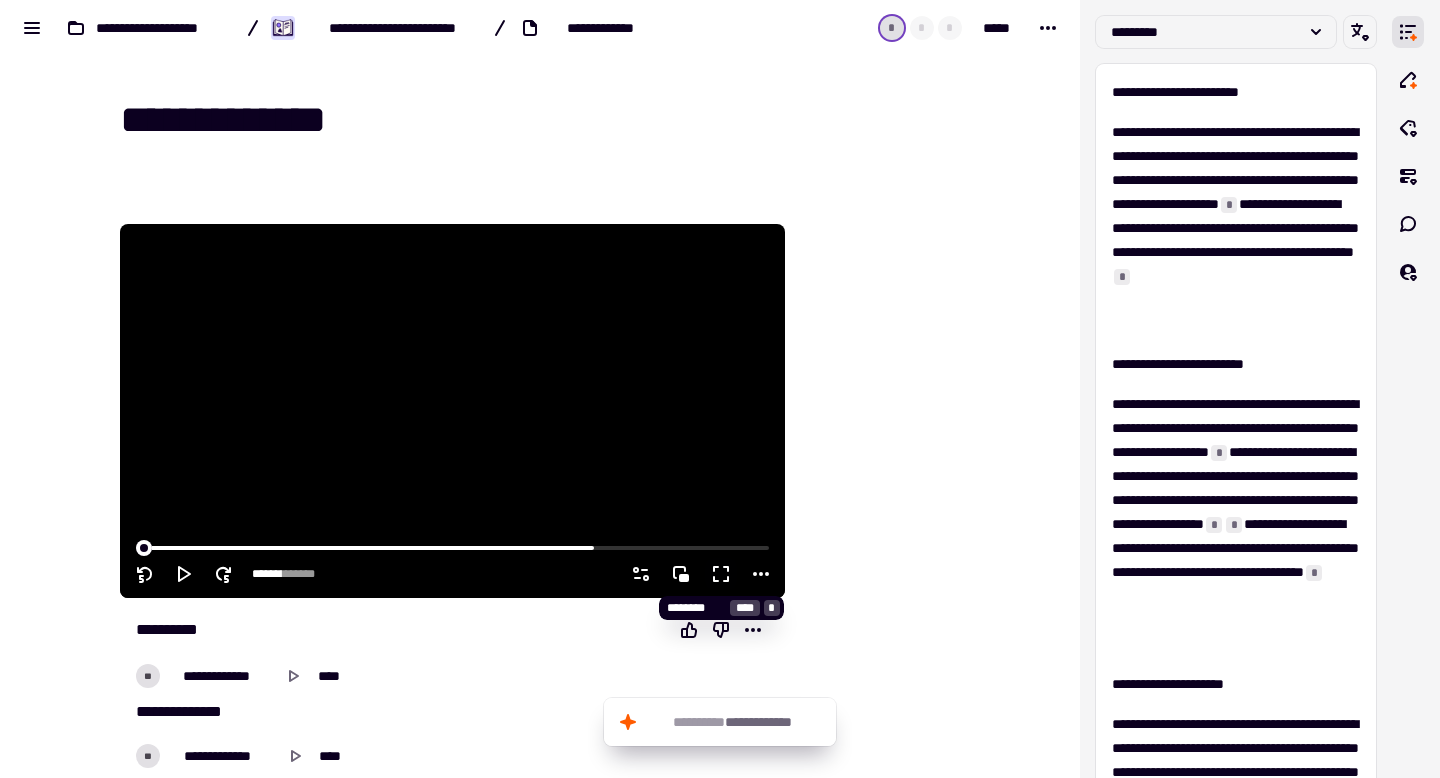 click 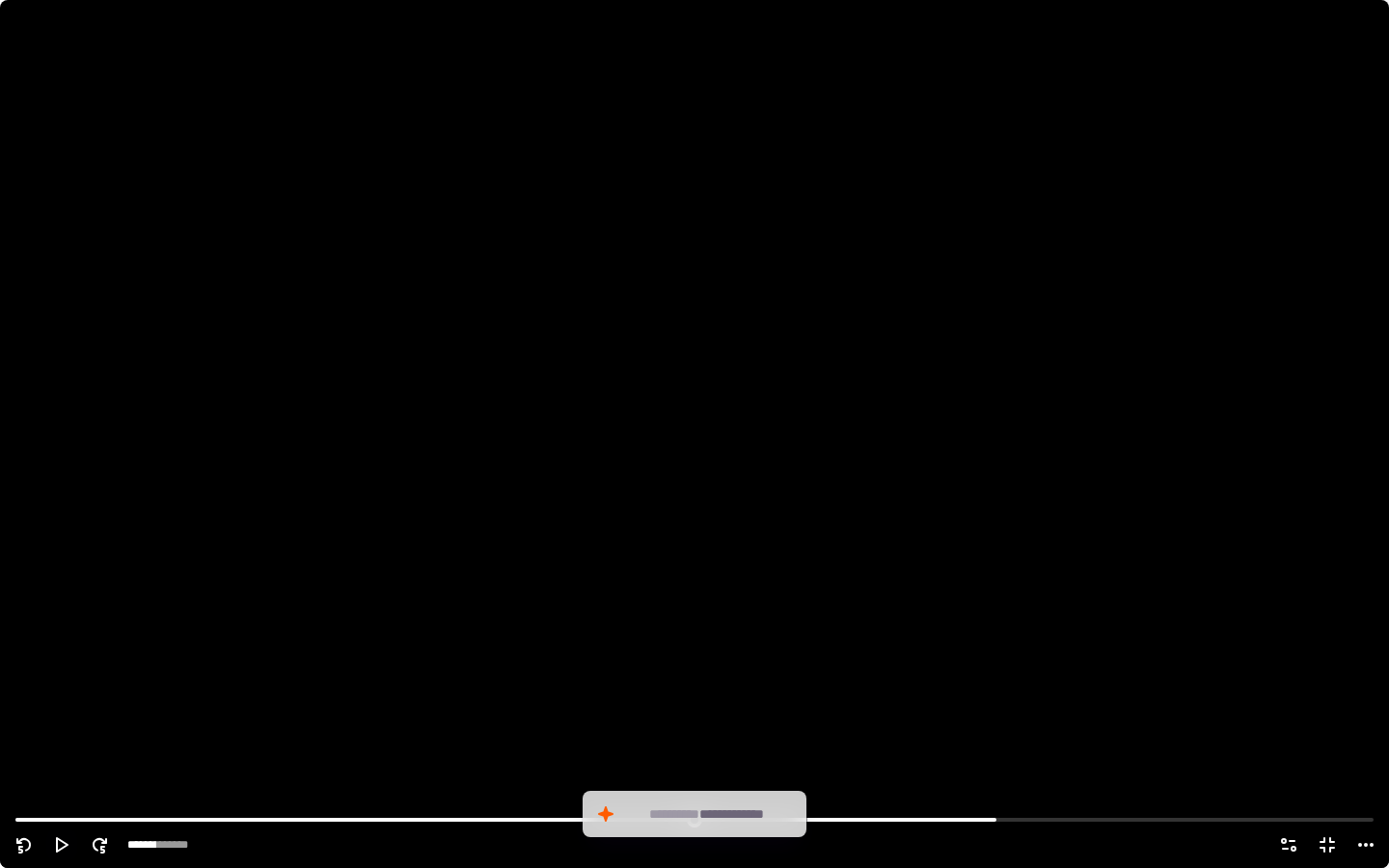 click 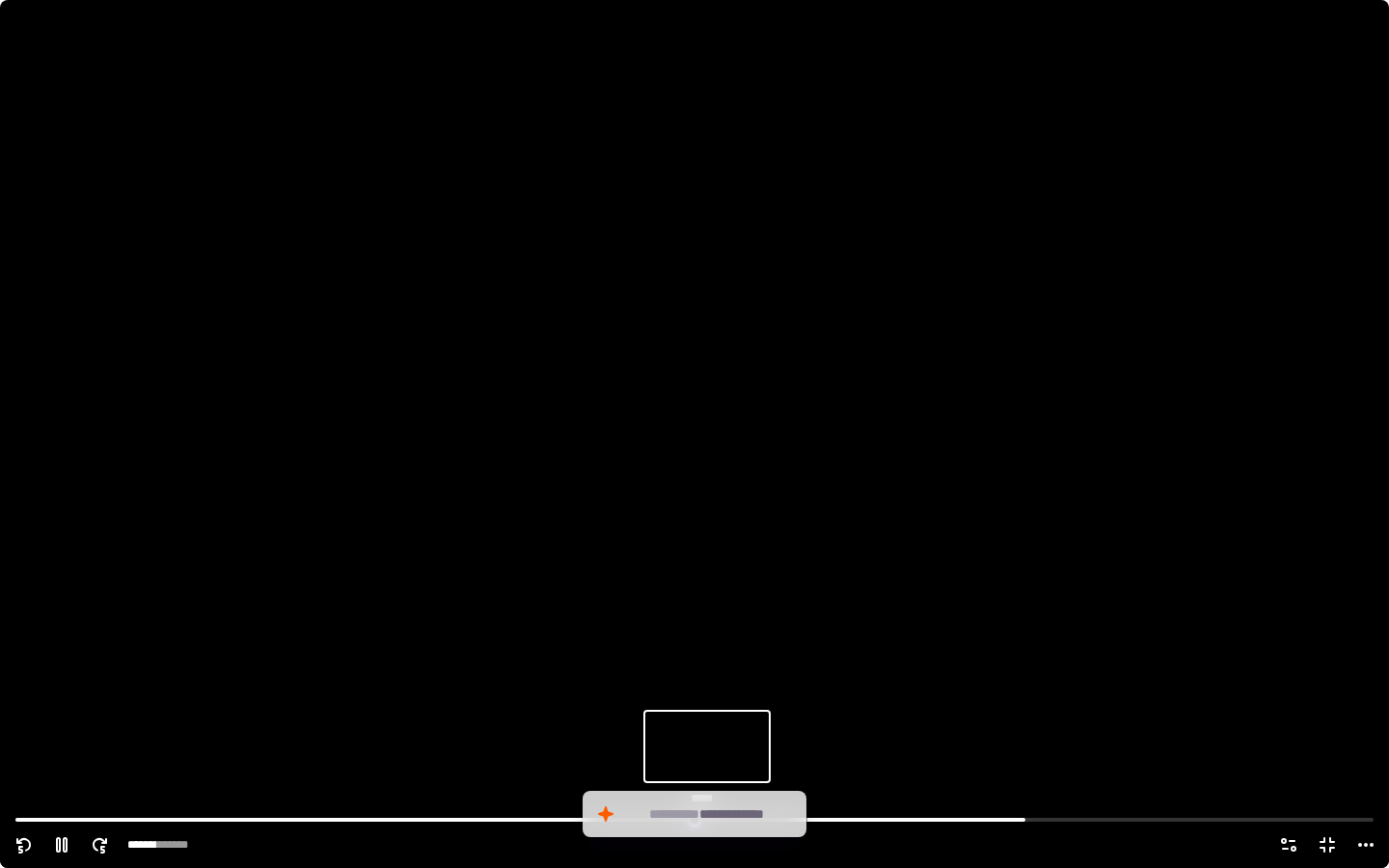 click at bounding box center (694, 818) 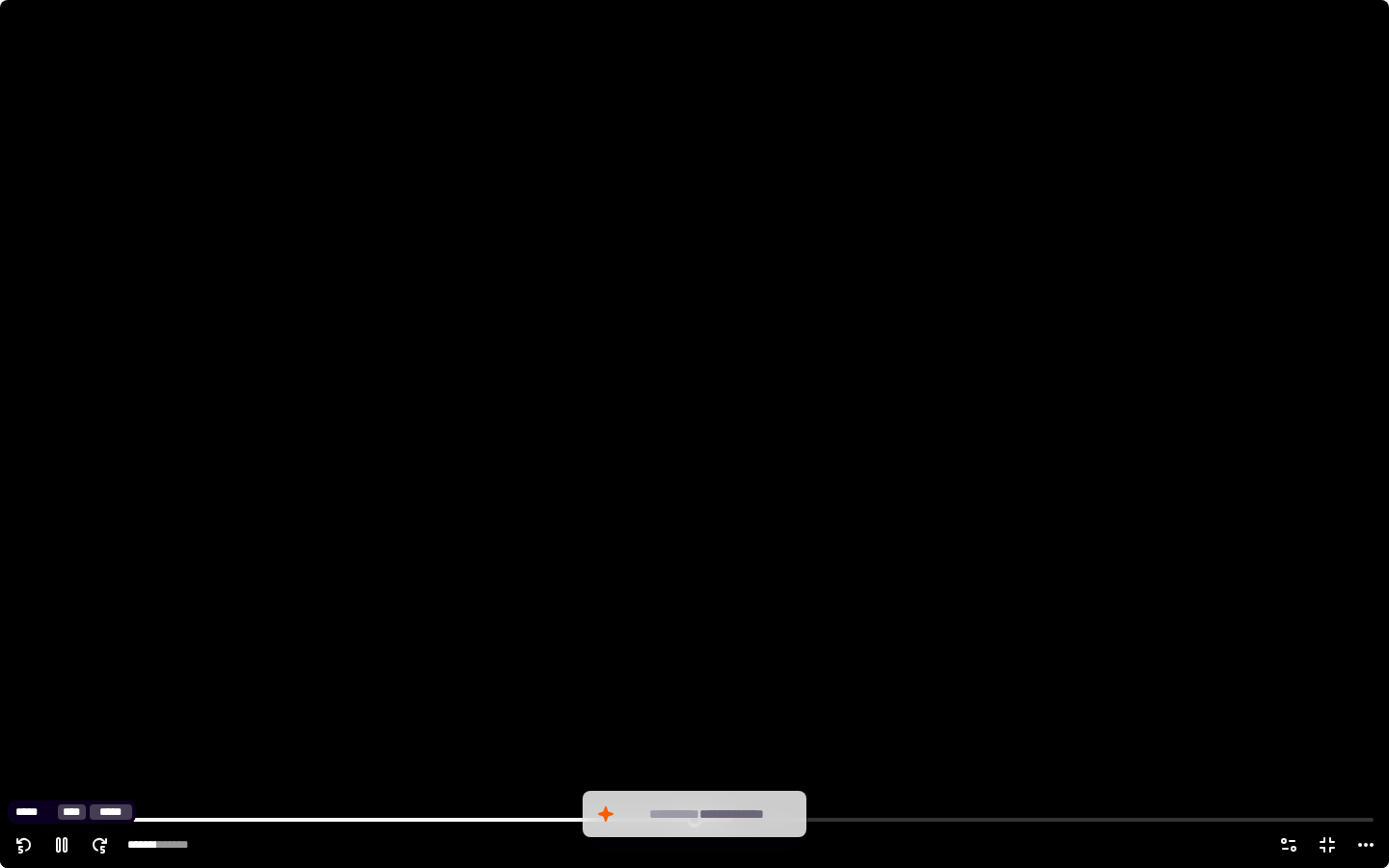 click 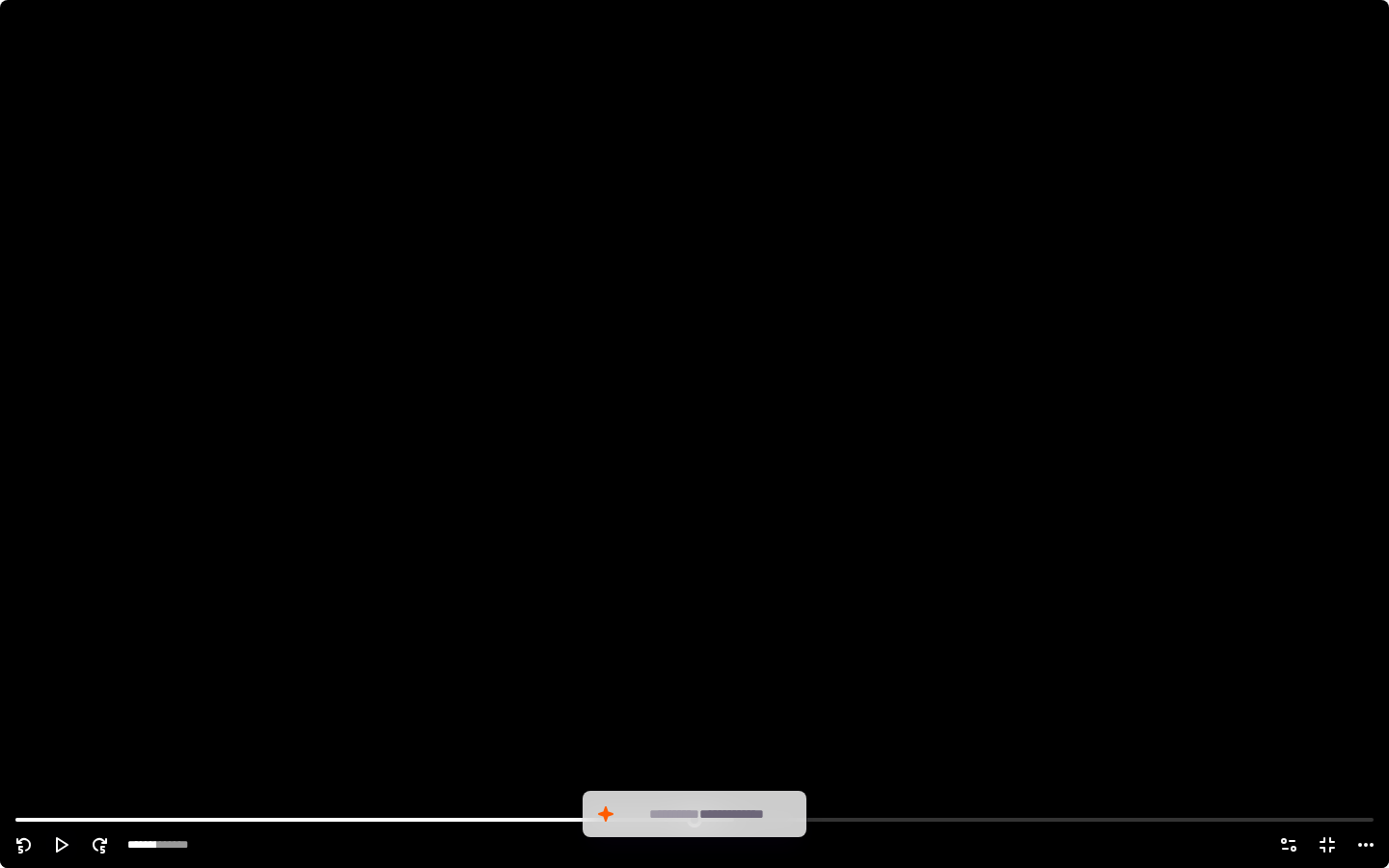 click at bounding box center [694, 434] 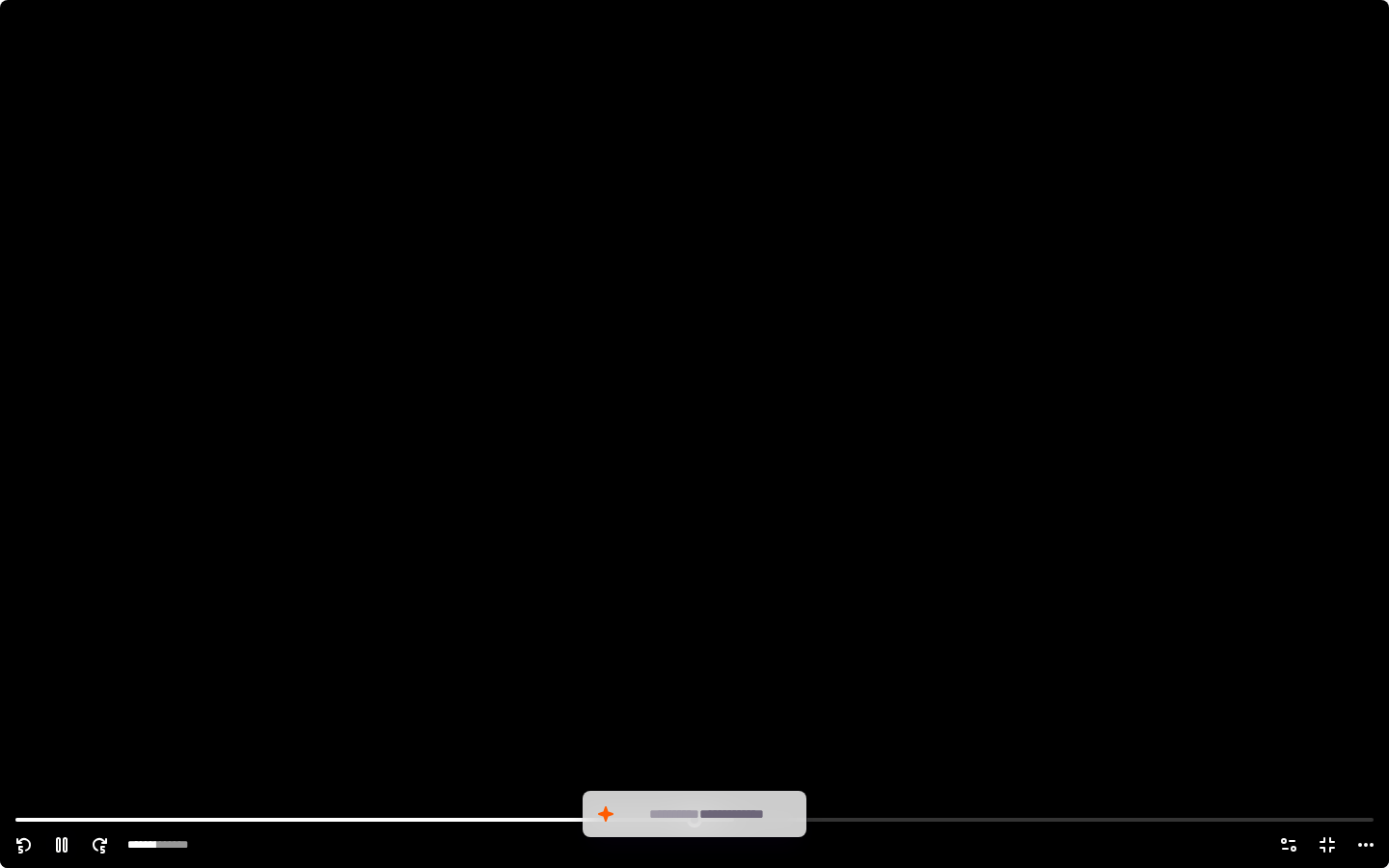 click at bounding box center (694, 434) 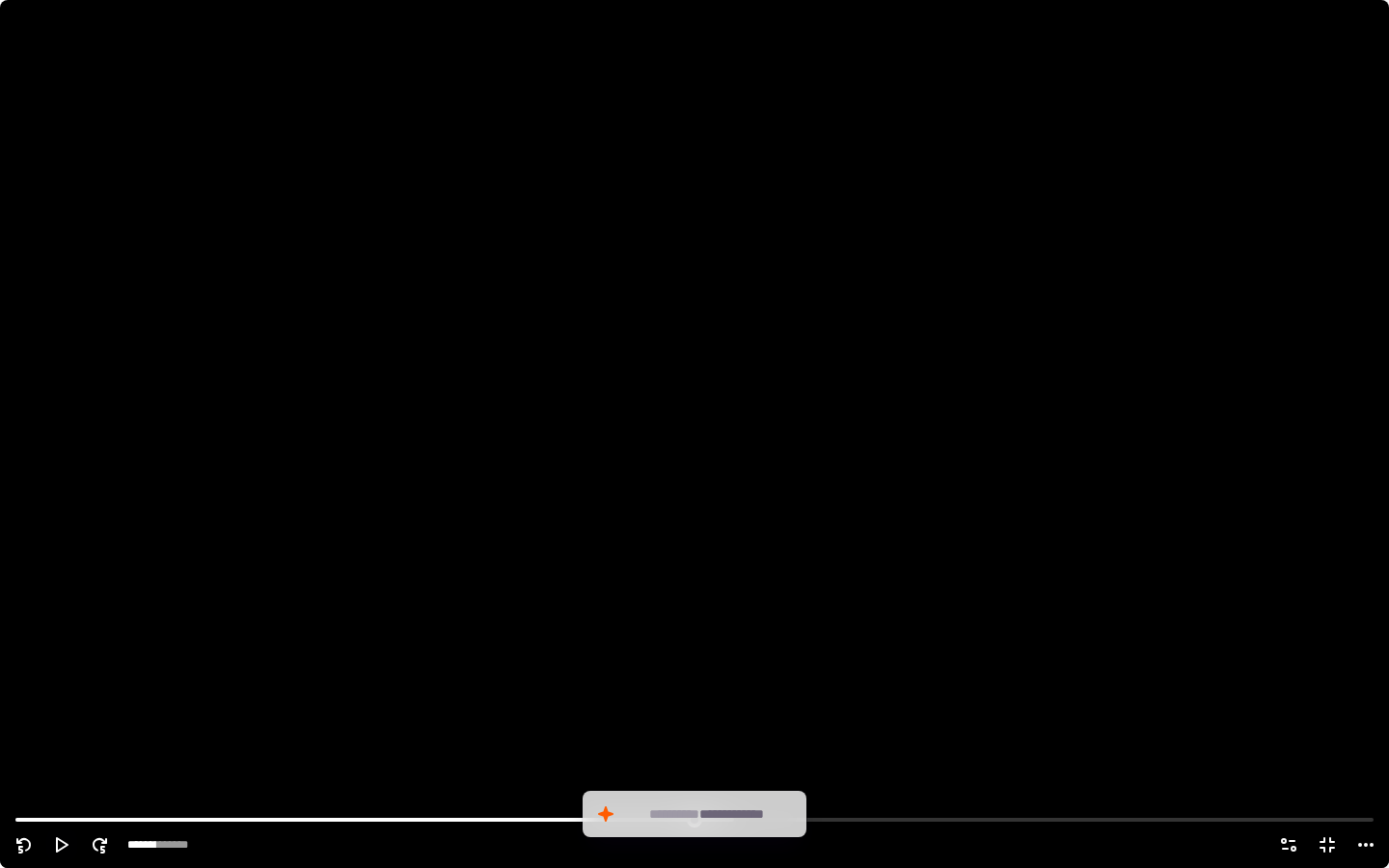 type on "******" 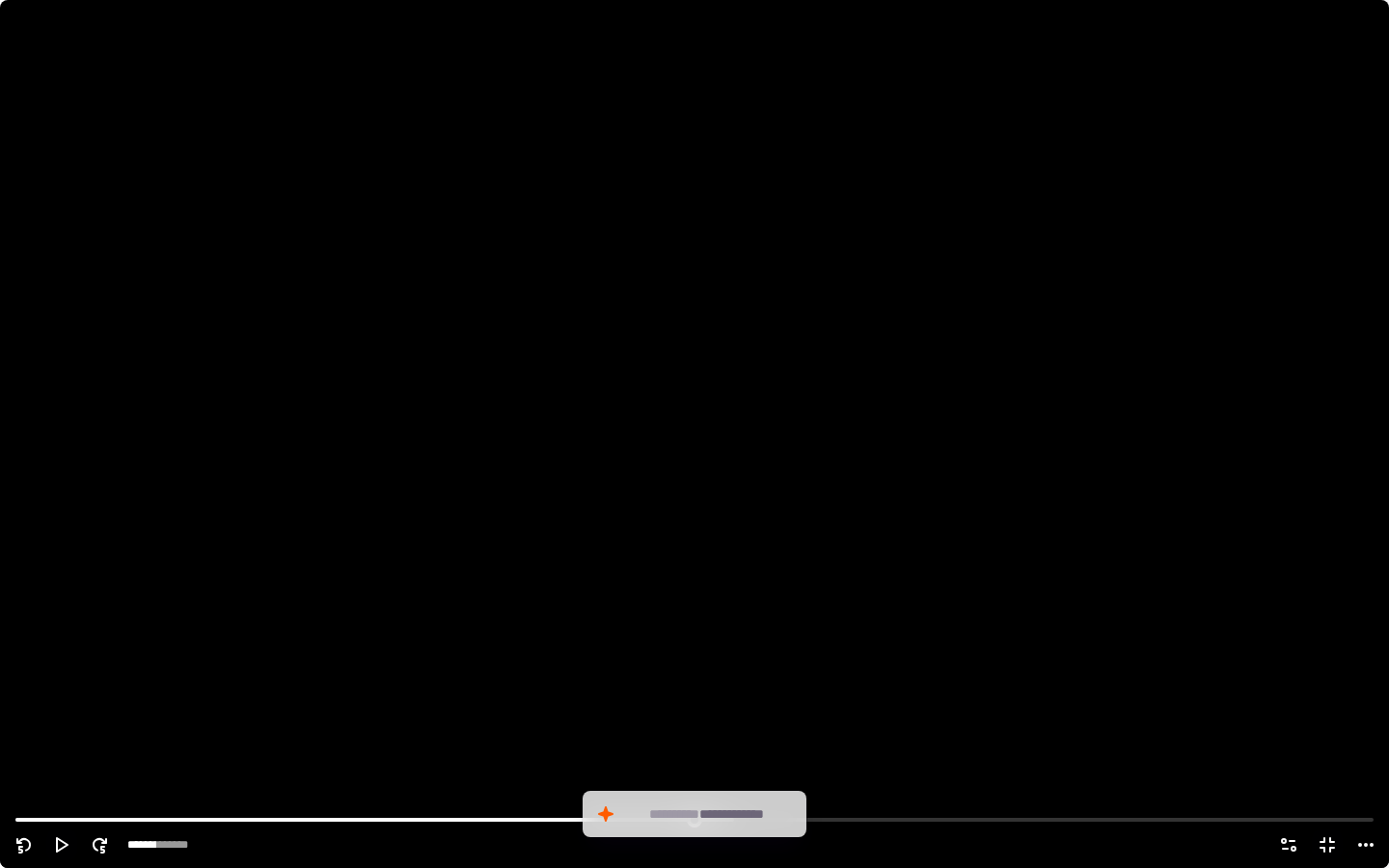 click 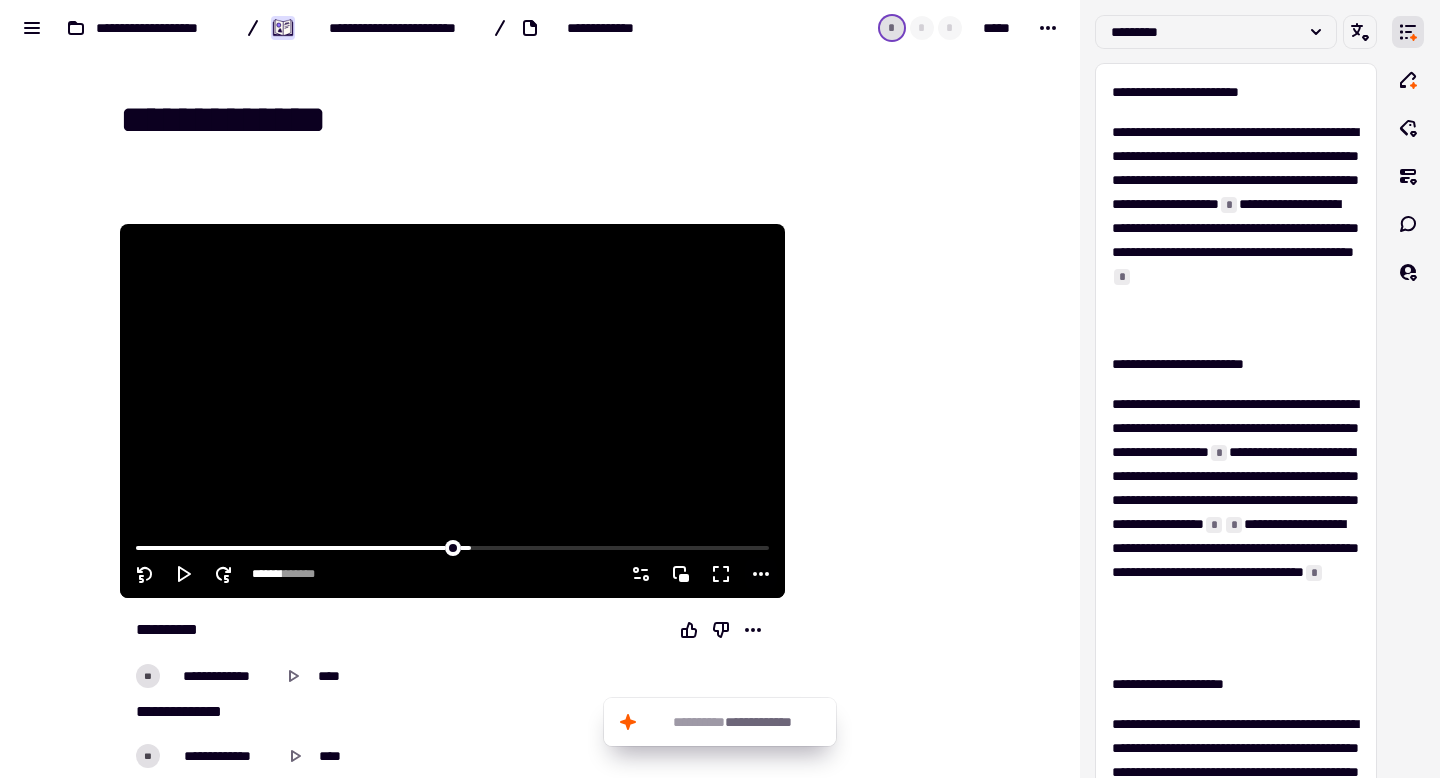 click 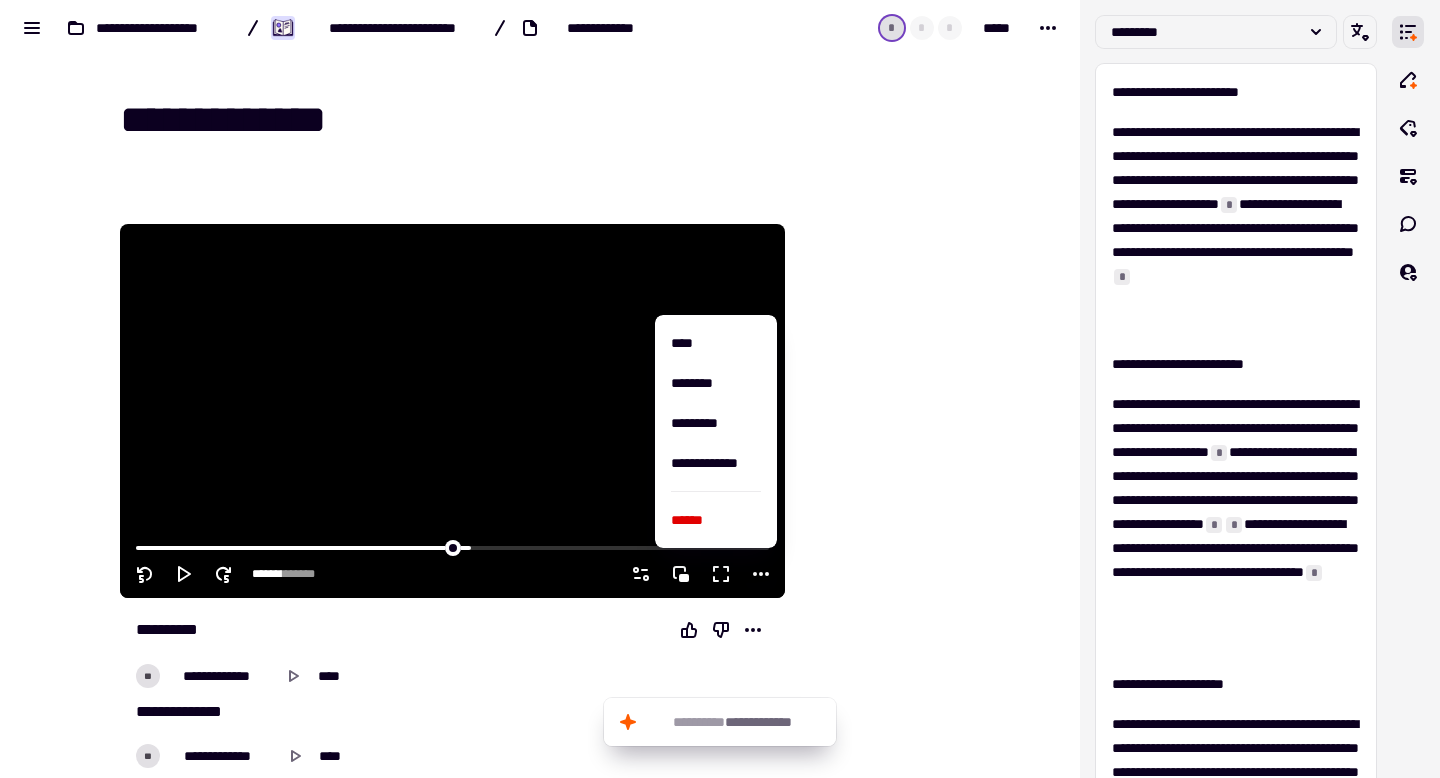 click 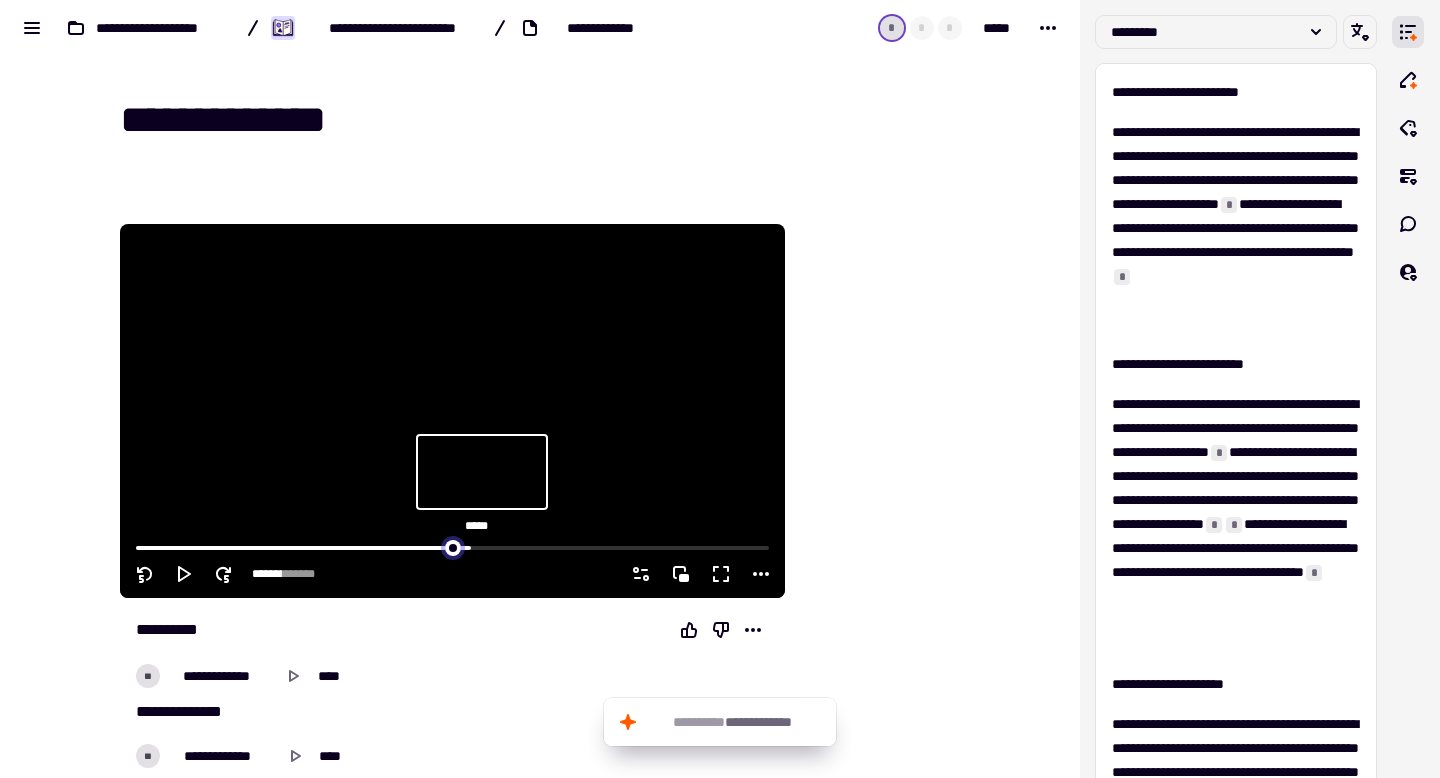 click at bounding box center [452, 546] 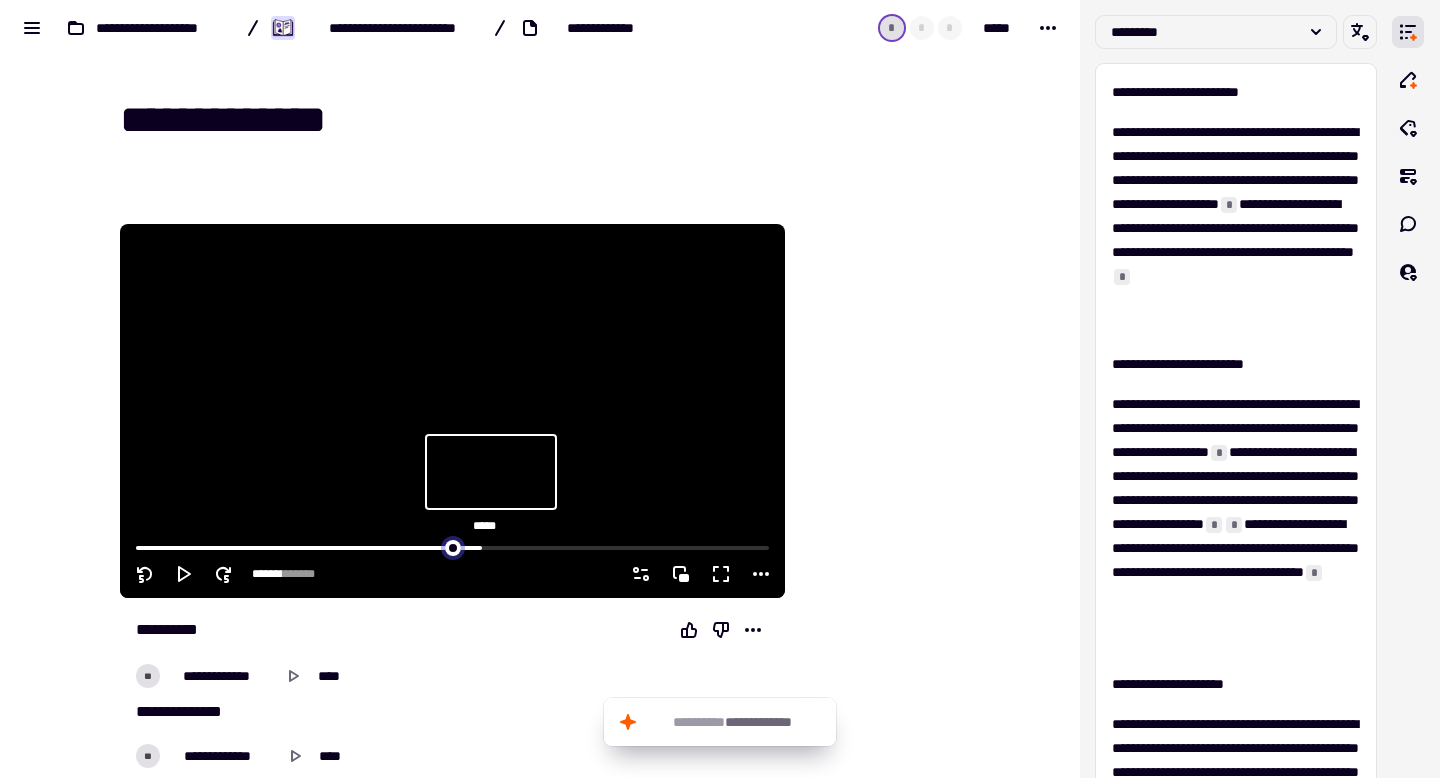 click at bounding box center (452, 546) 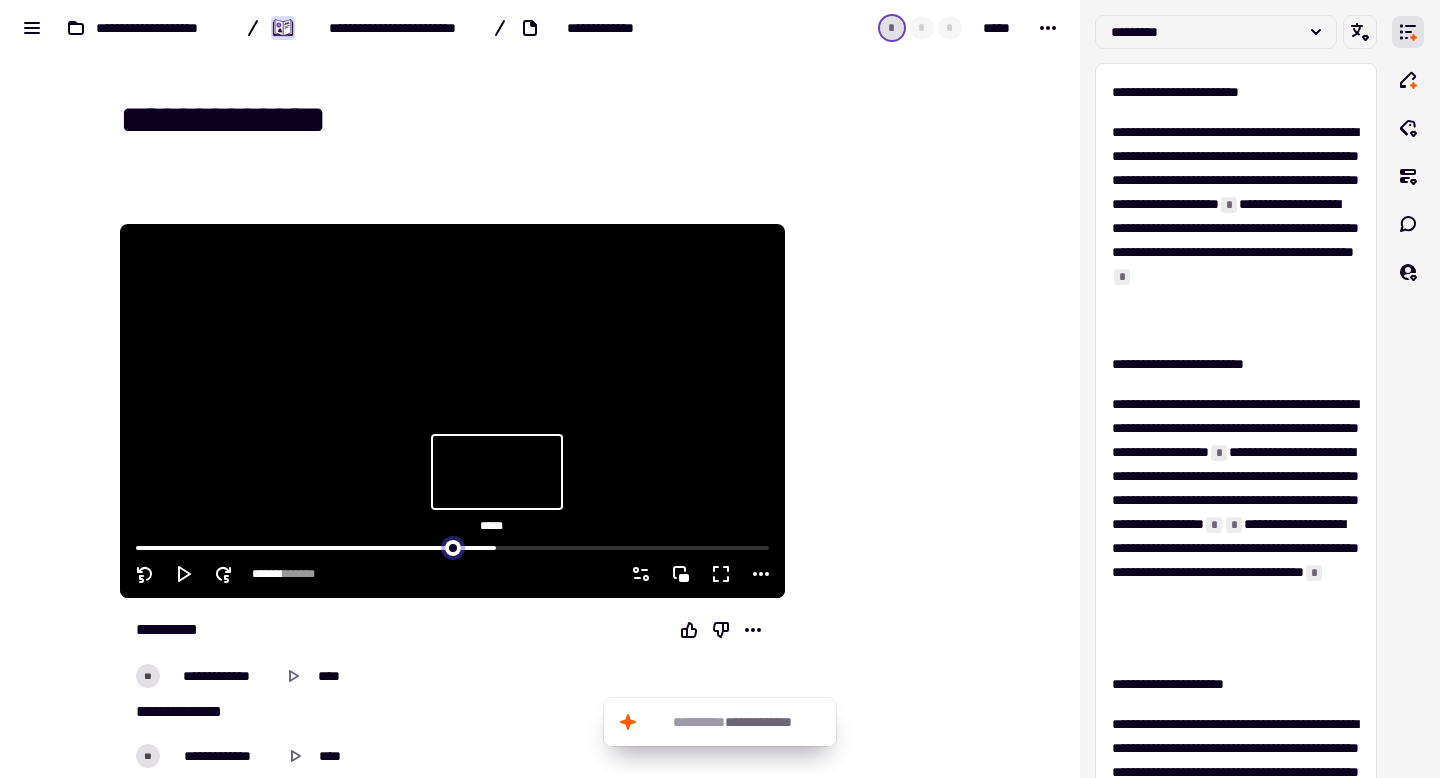 click at bounding box center [452, 546] 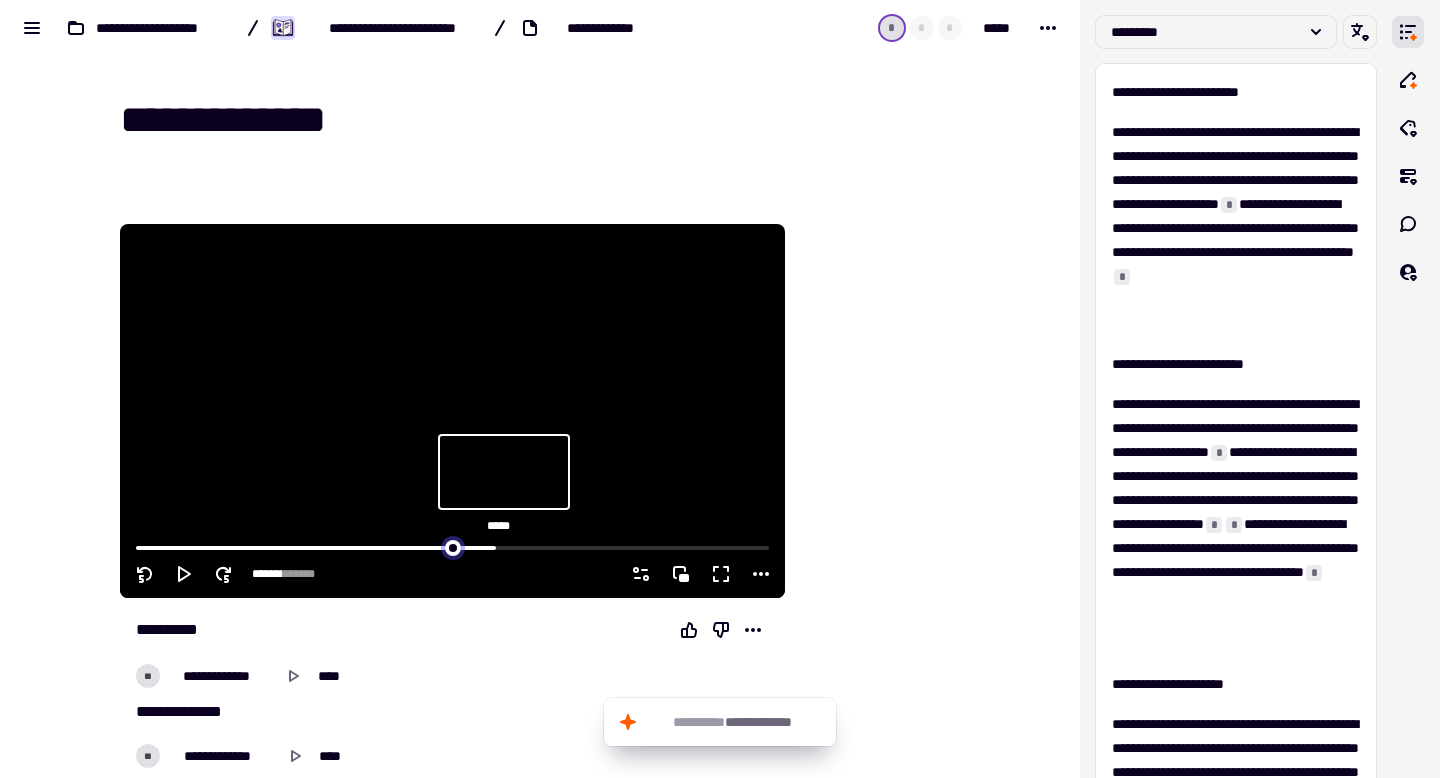 click at bounding box center (452, 546) 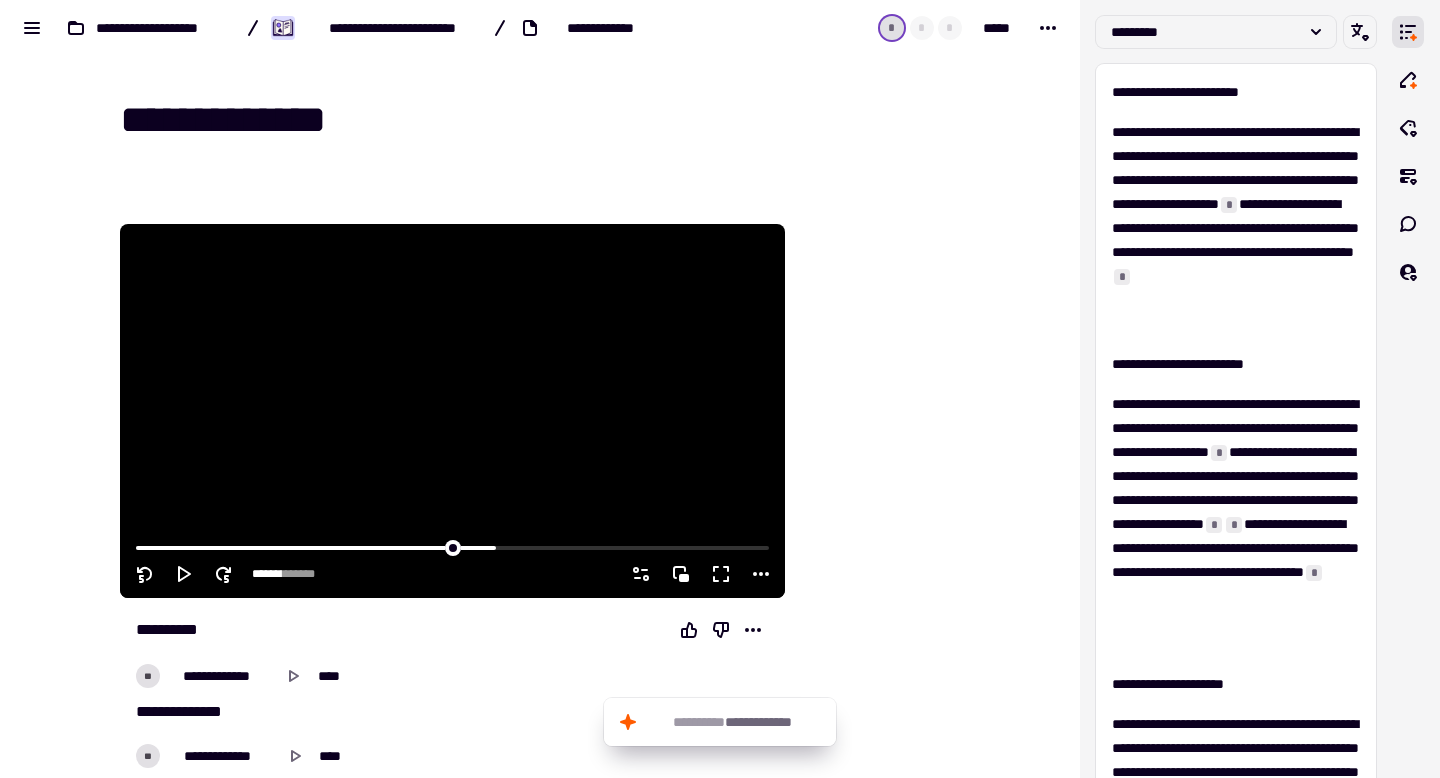 click at bounding box center (452, 546) 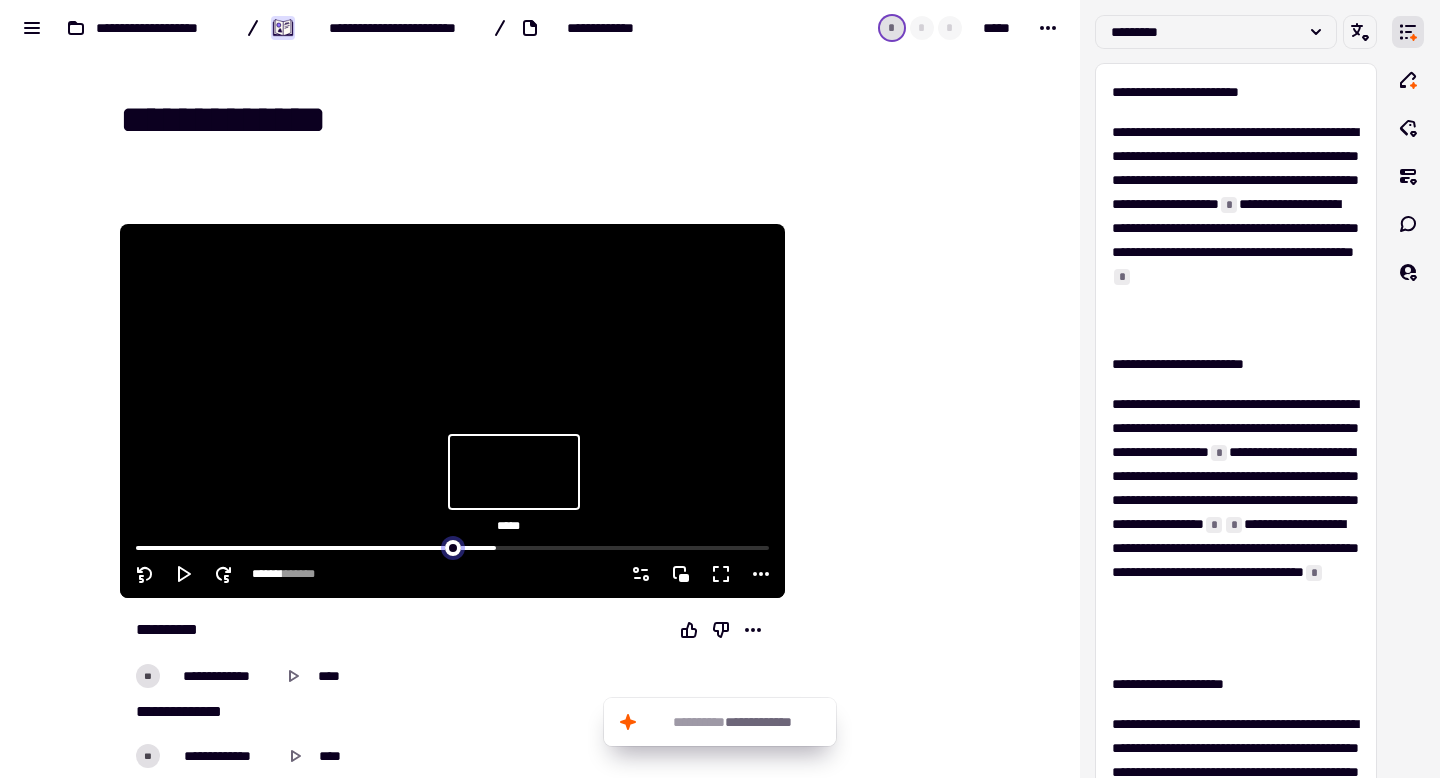 click at bounding box center (452, 546) 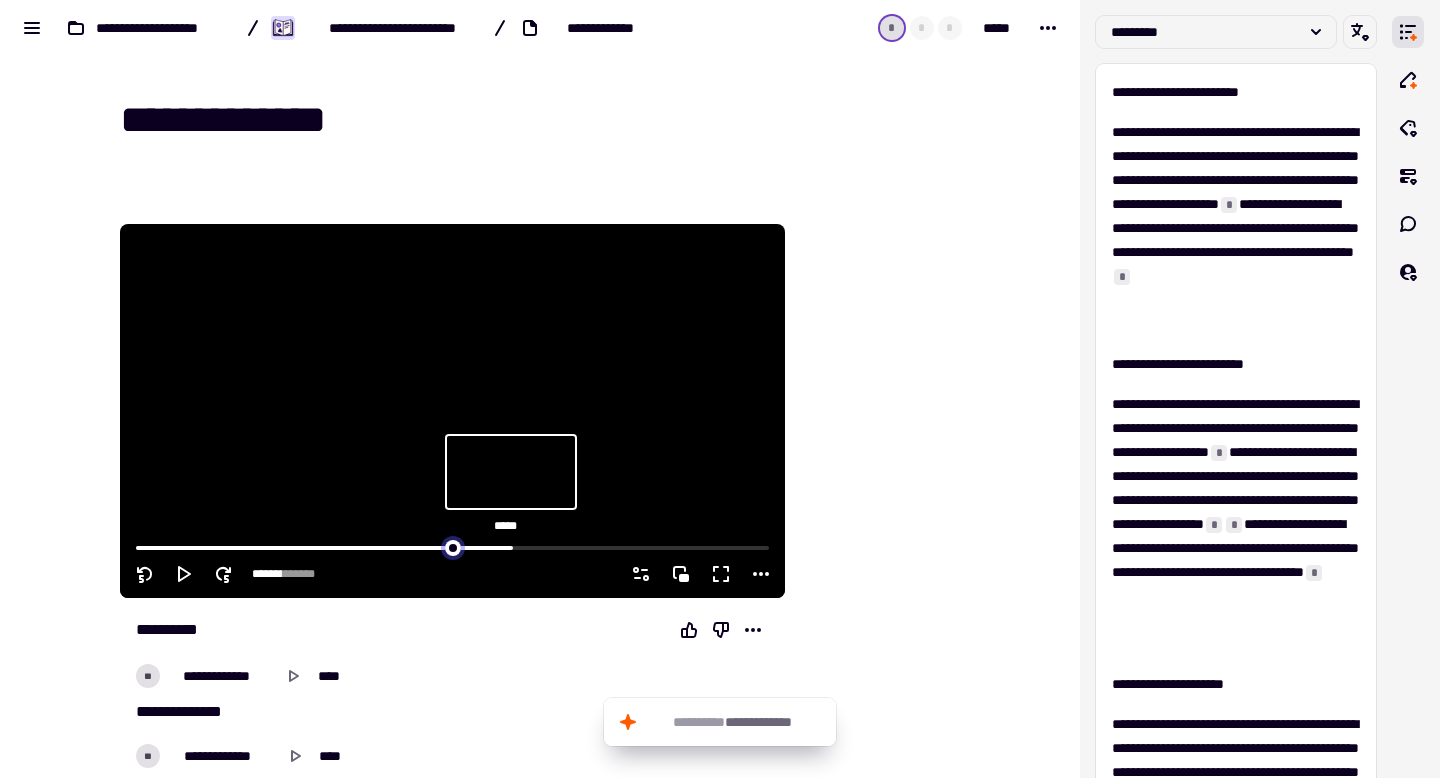 click at bounding box center [452, 546] 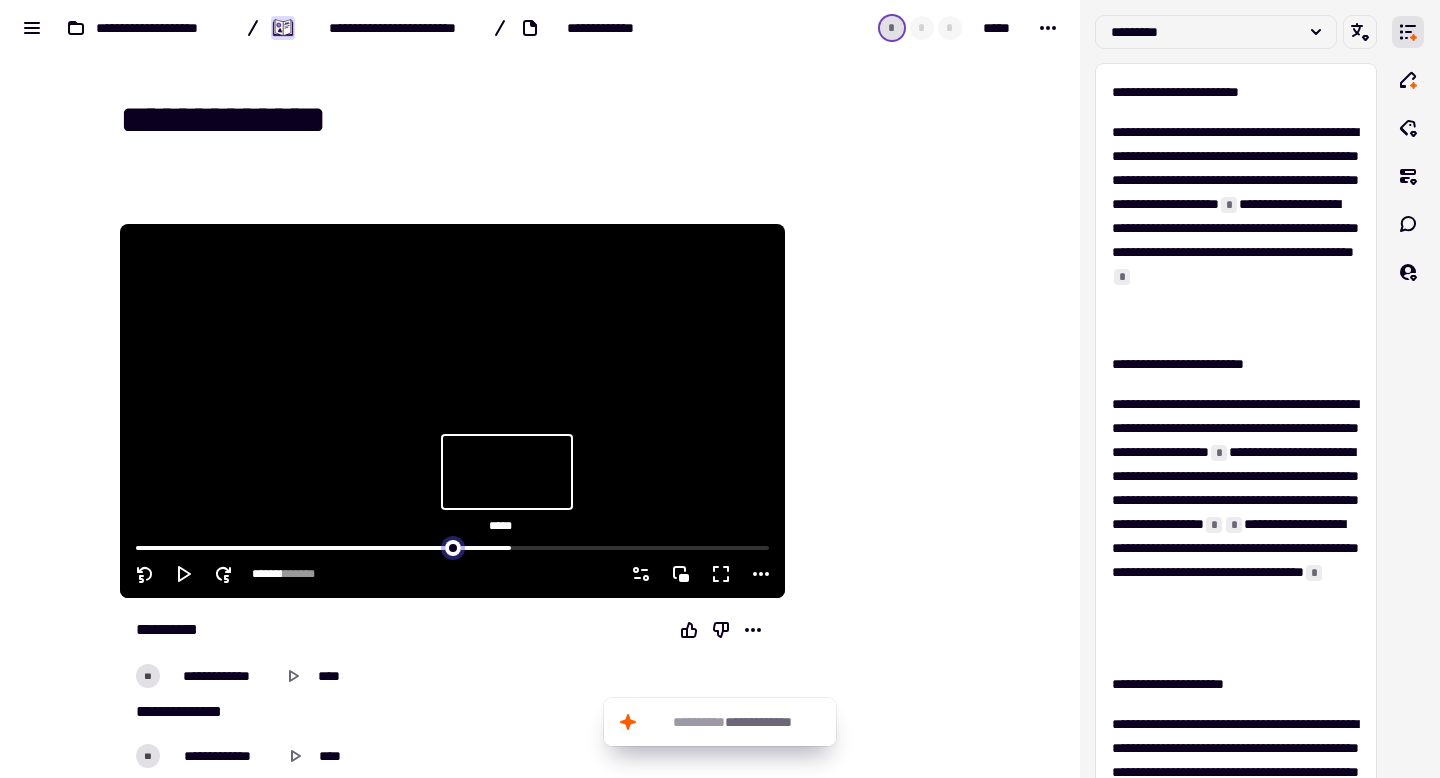 click at bounding box center (452, 546) 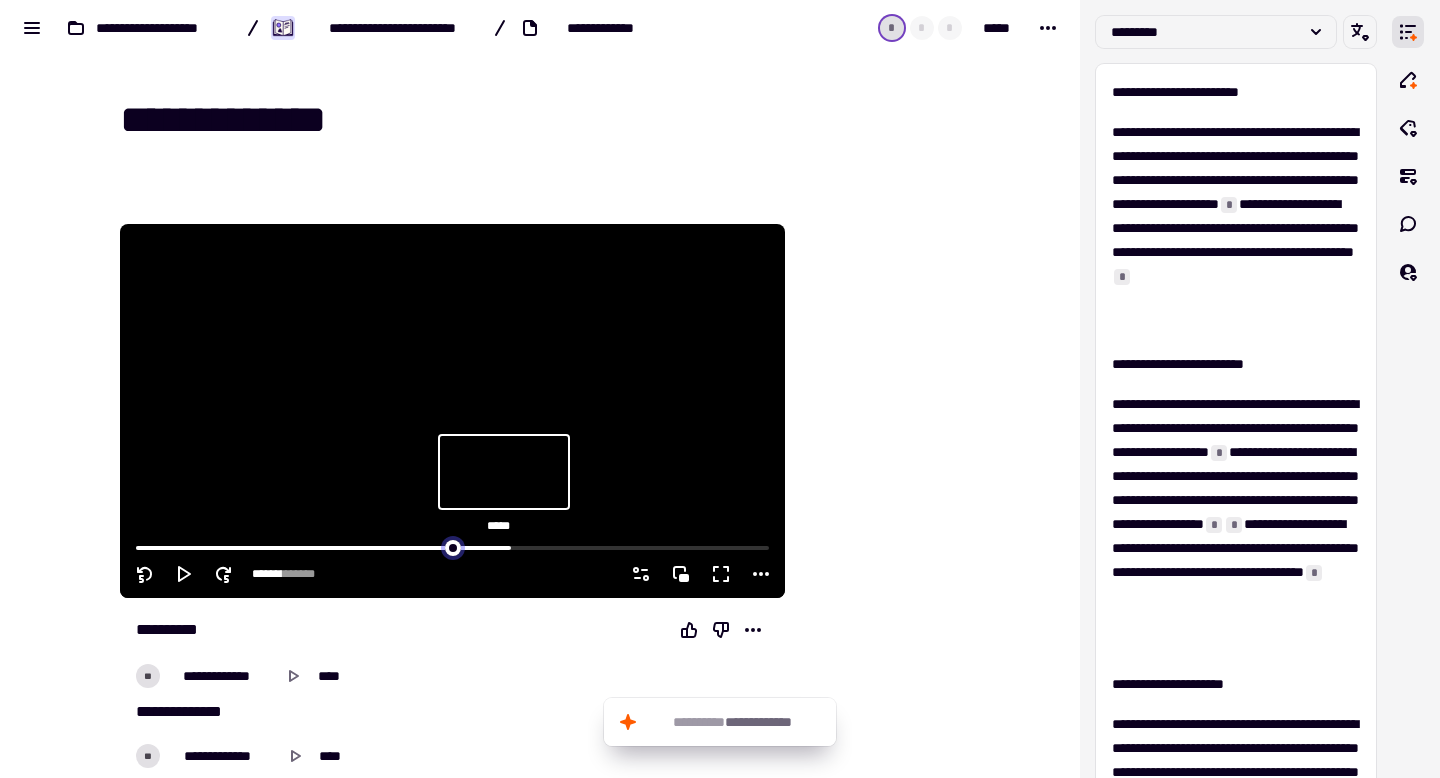 click at bounding box center (452, 546) 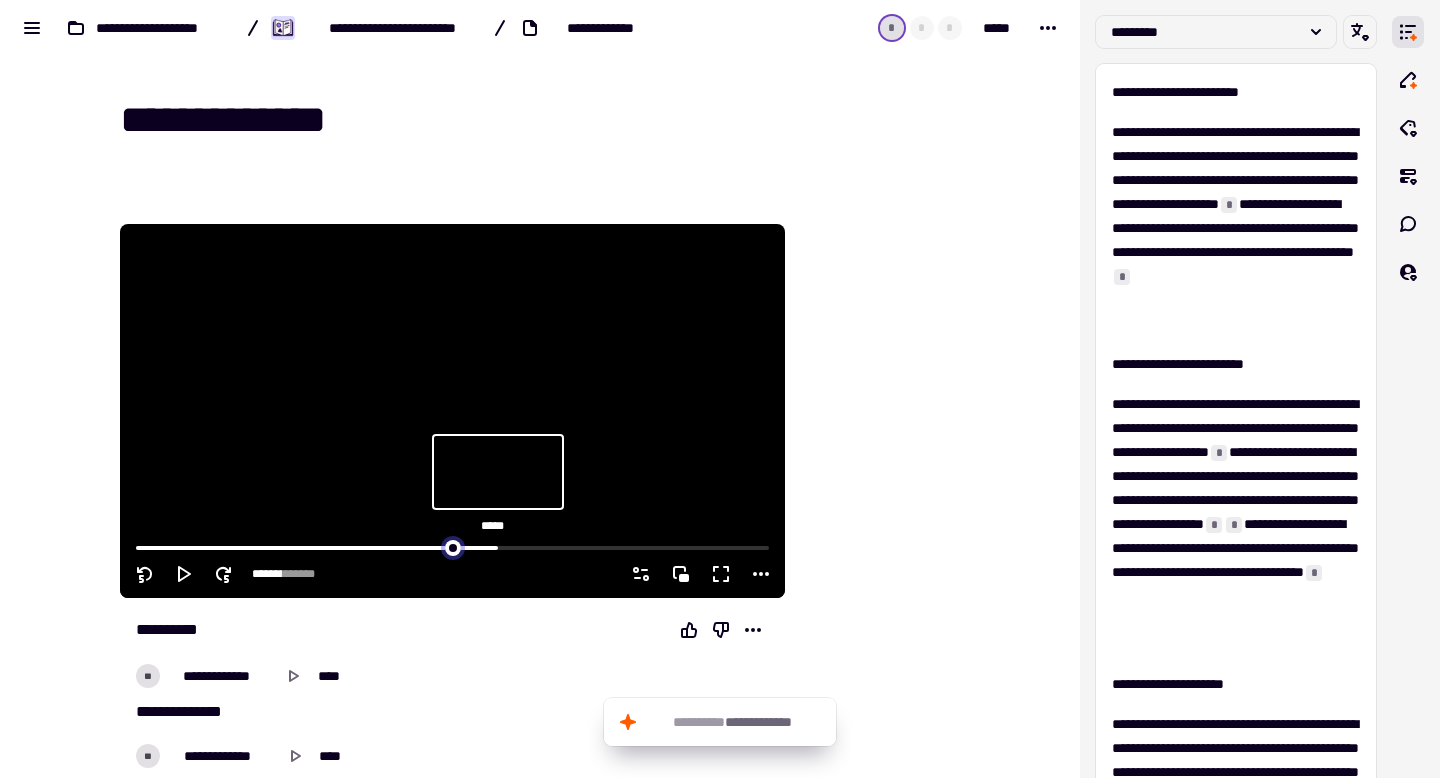 click at bounding box center [452, 546] 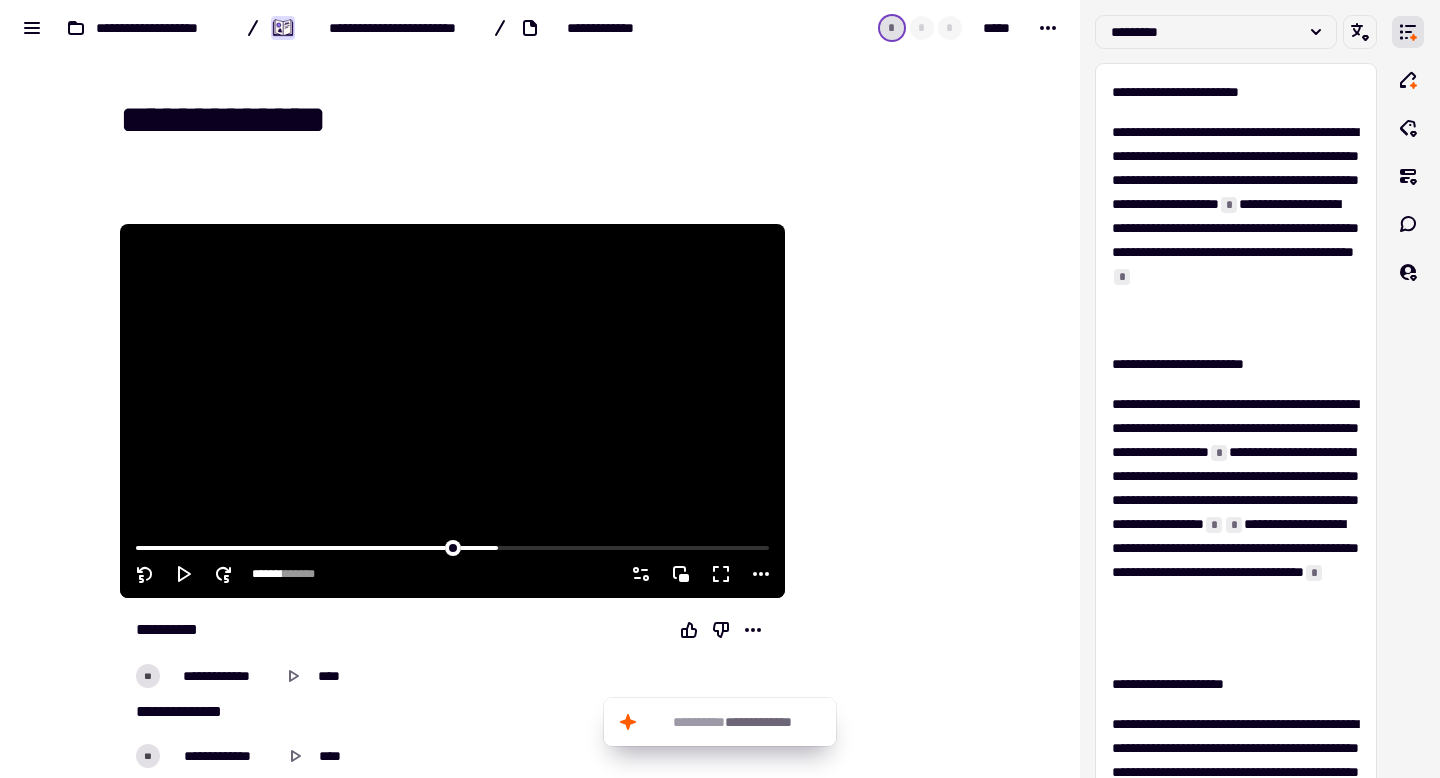 click at bounding box center (452, 411) 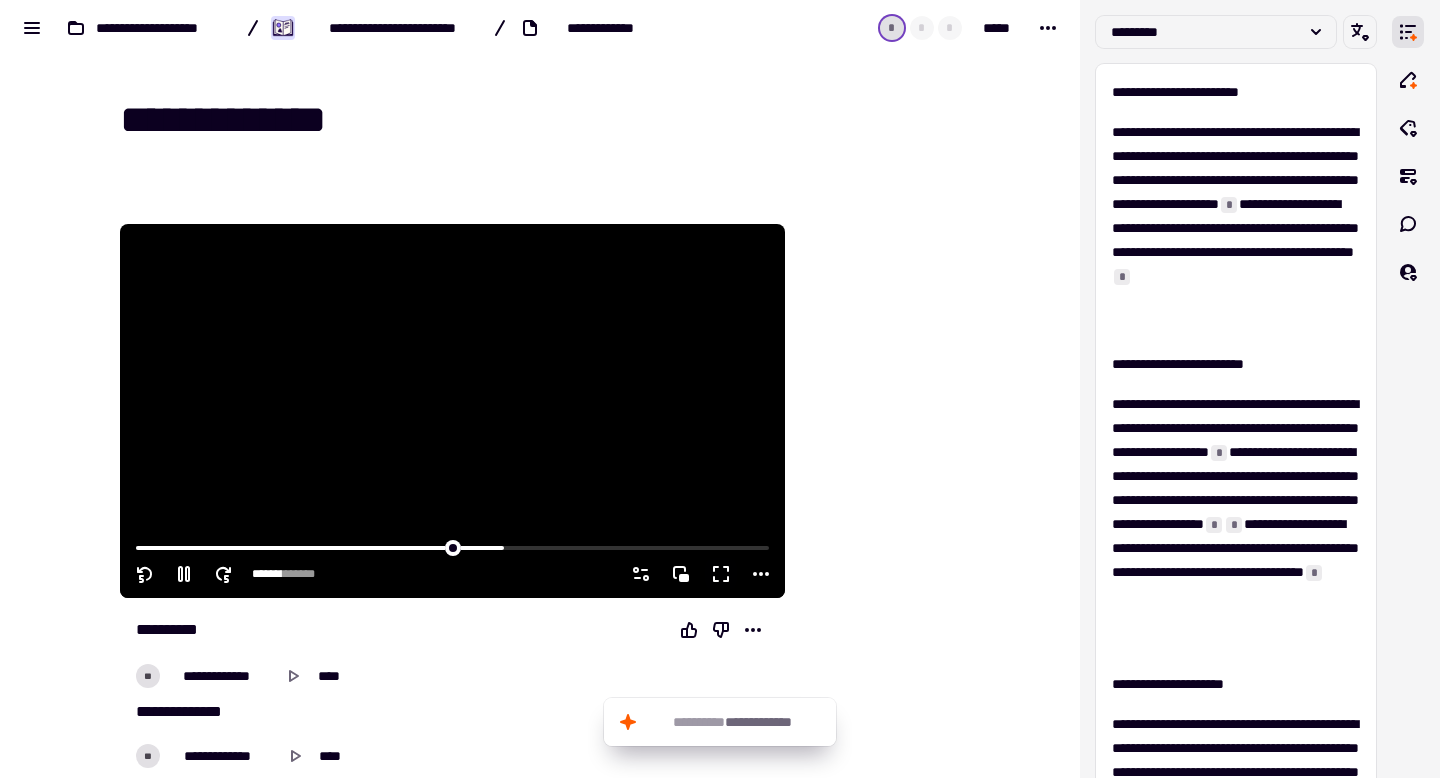click 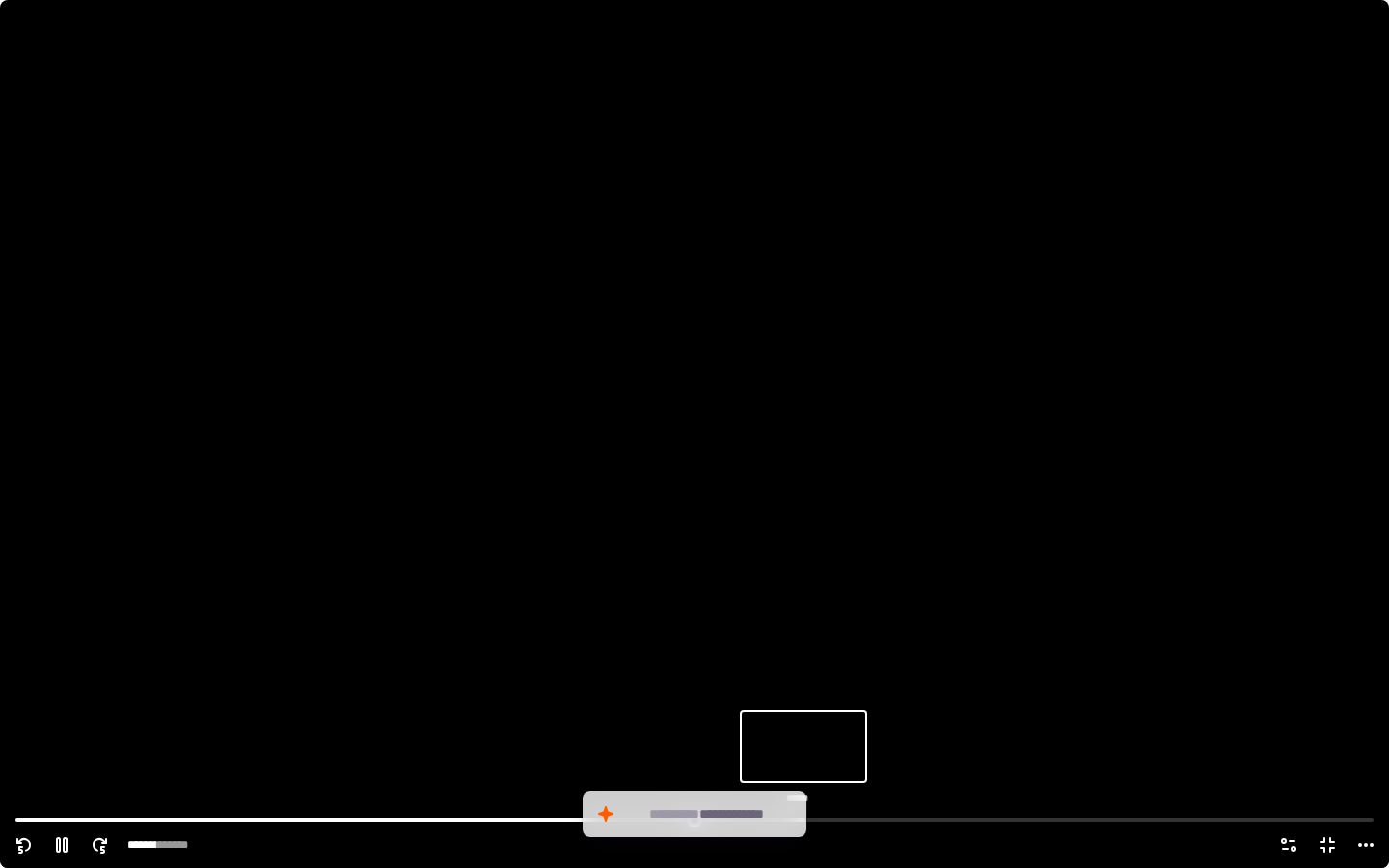 click at bounding box center [694, 818] 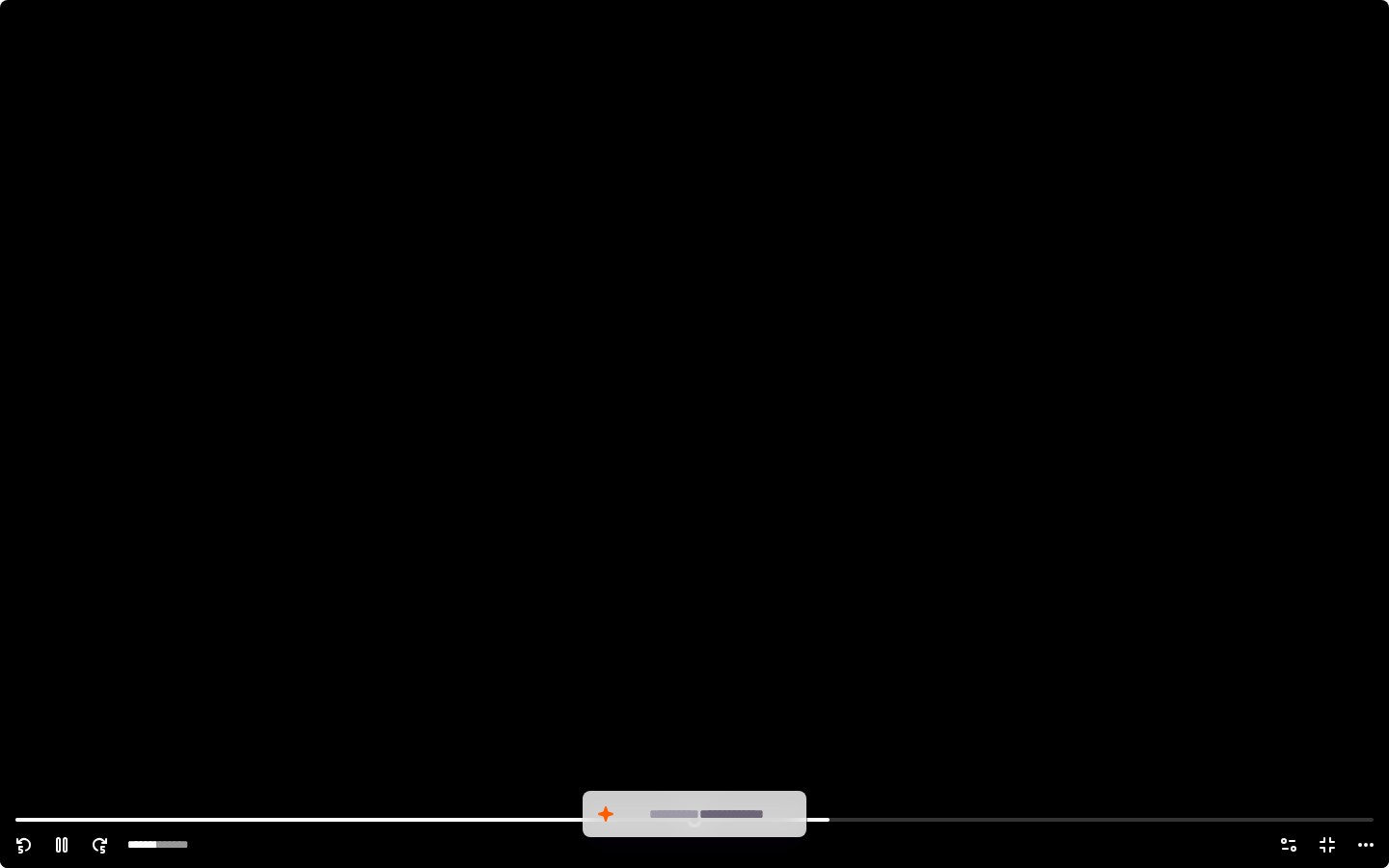 click at bounding box center (694, 434) 